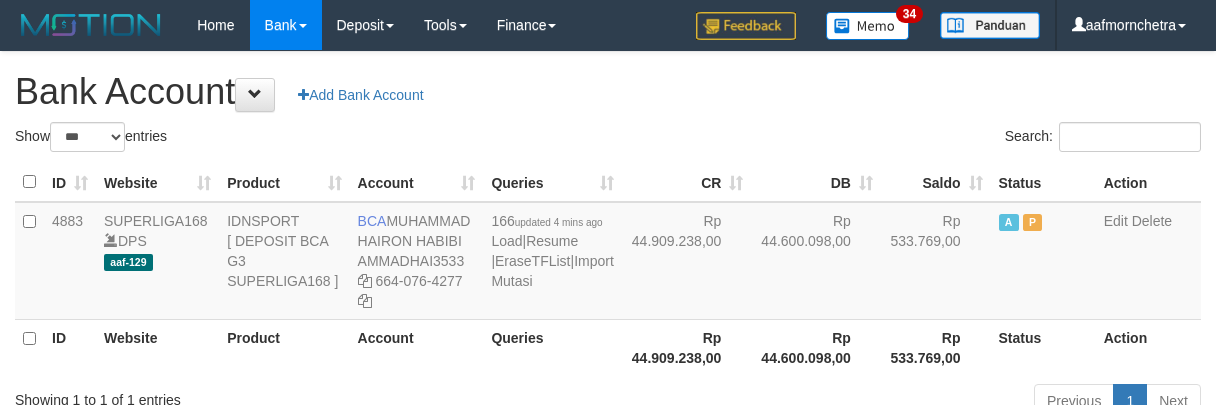 select on "***" 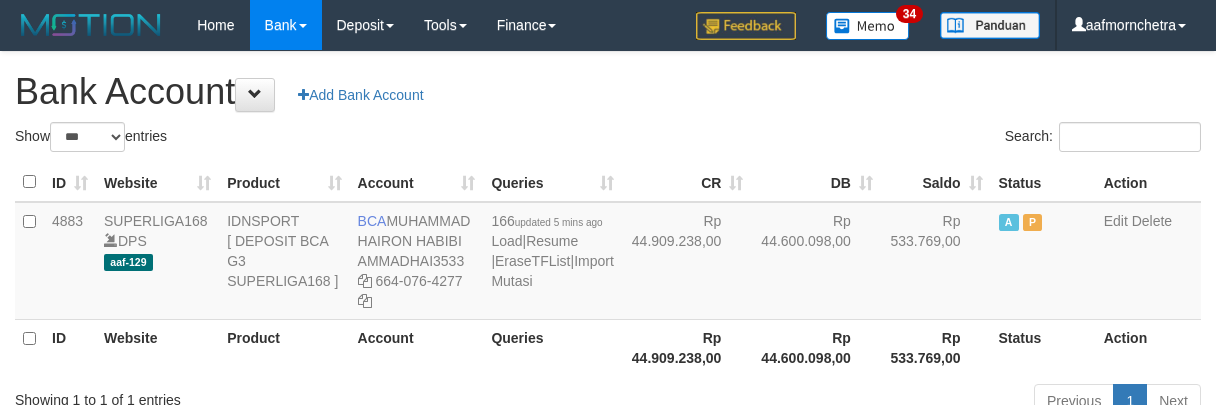 select on "***" 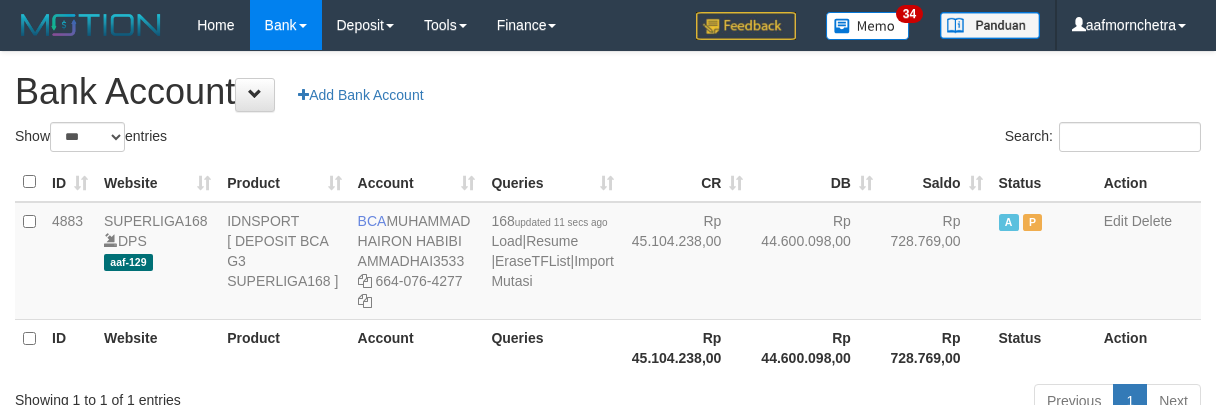 select on "***" 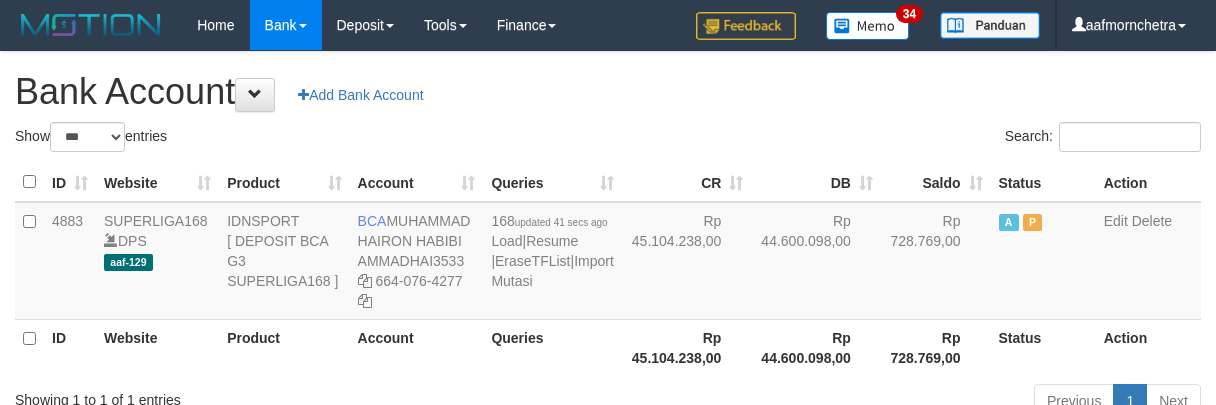 select on "***" 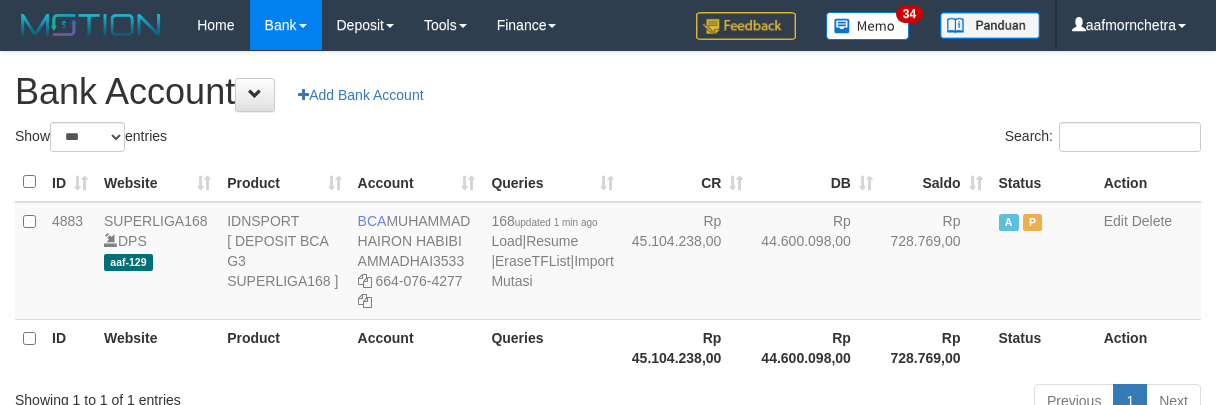 select on "***" 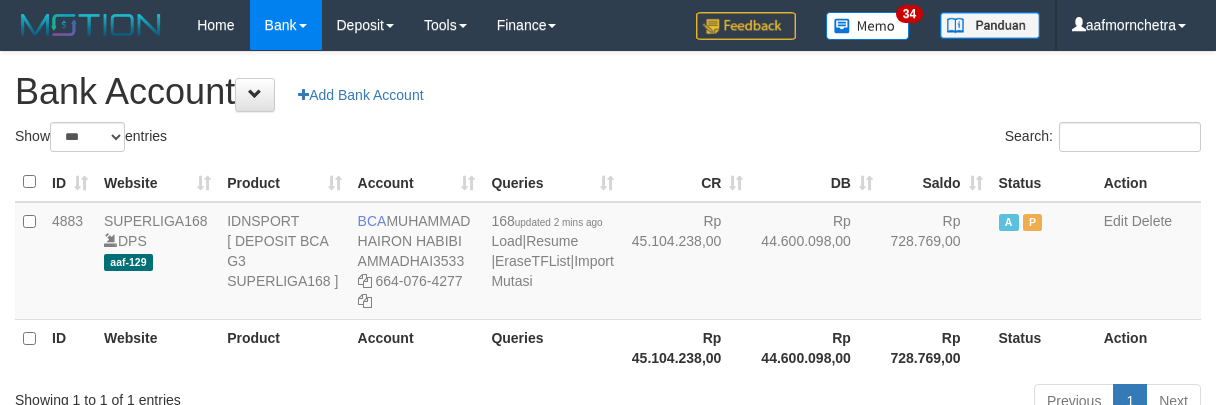 select on "***" 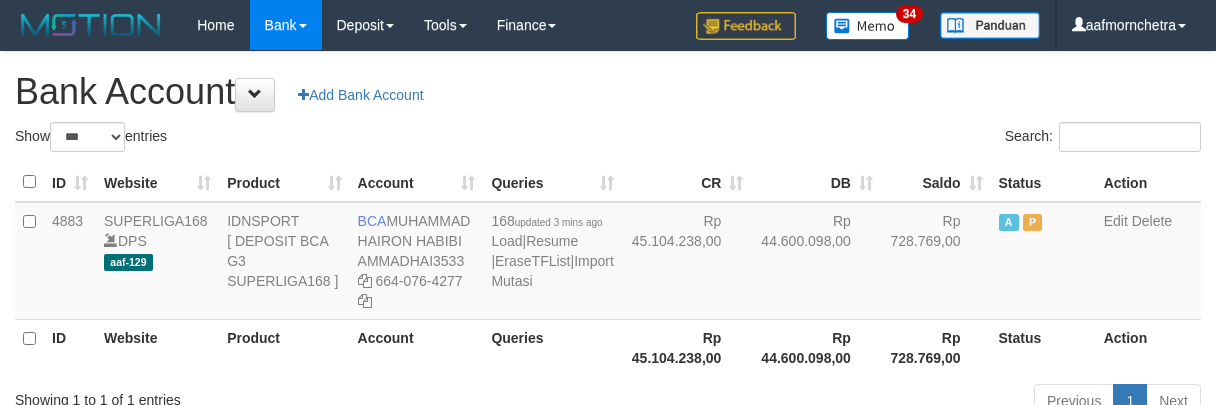 select on "***" 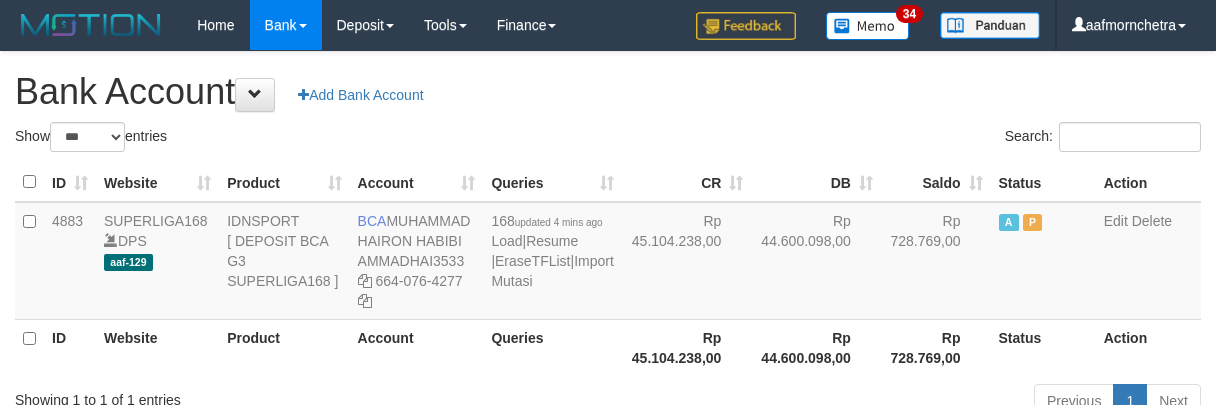 select on "***" 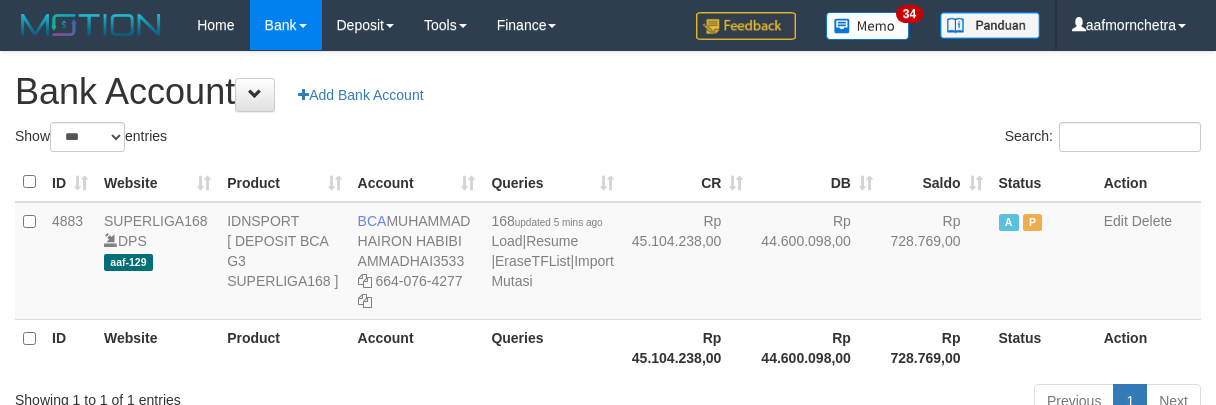 select on "***" 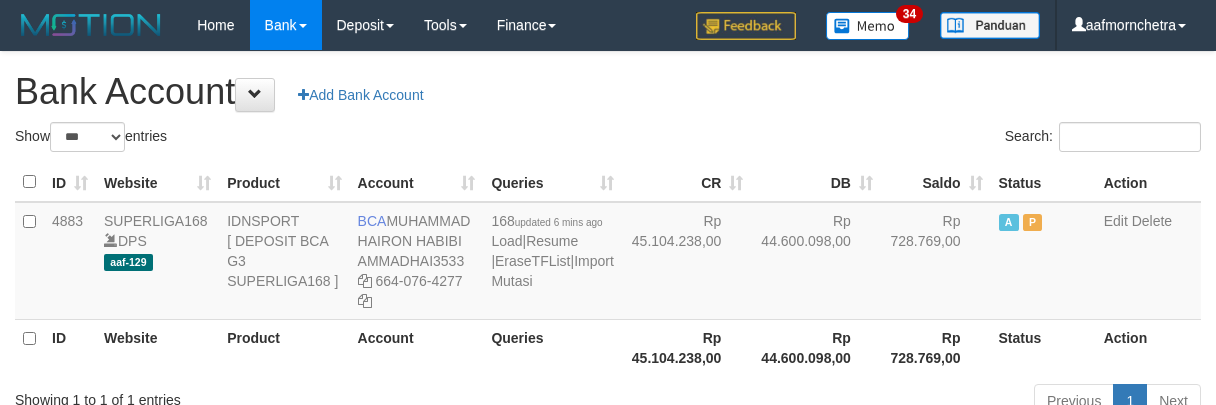 select on "***" 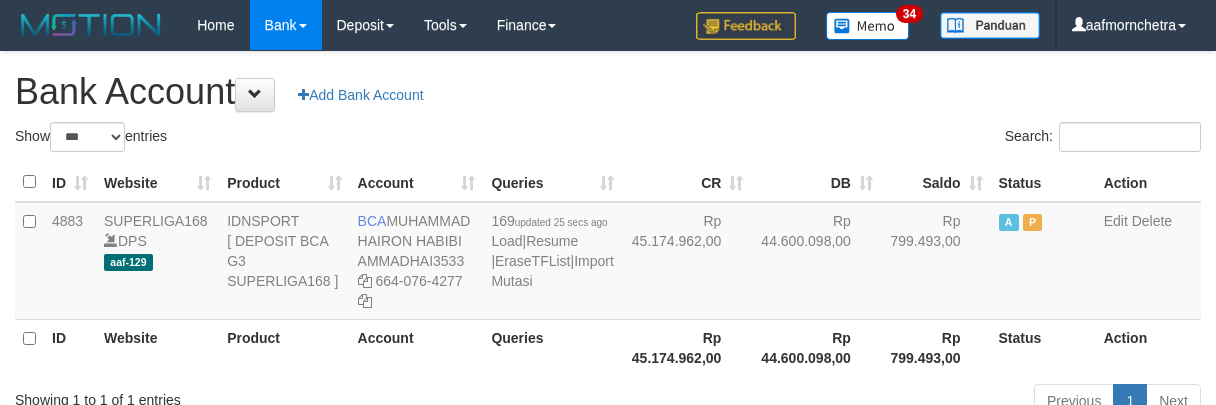 select on "***" 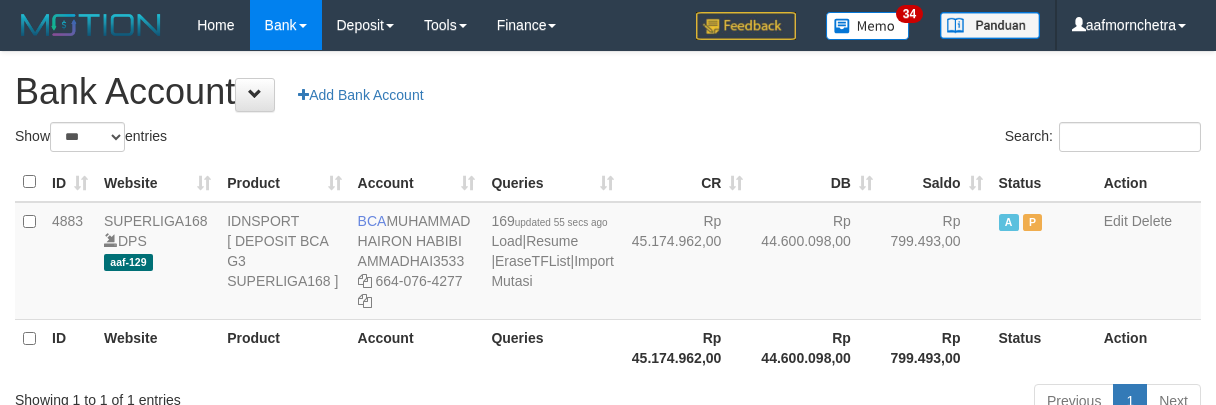 select on "***" 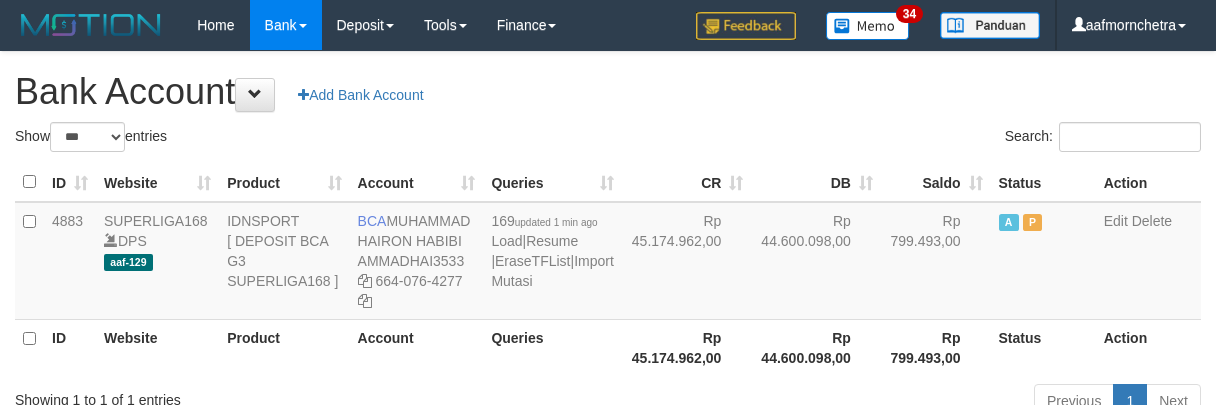 select on "***" 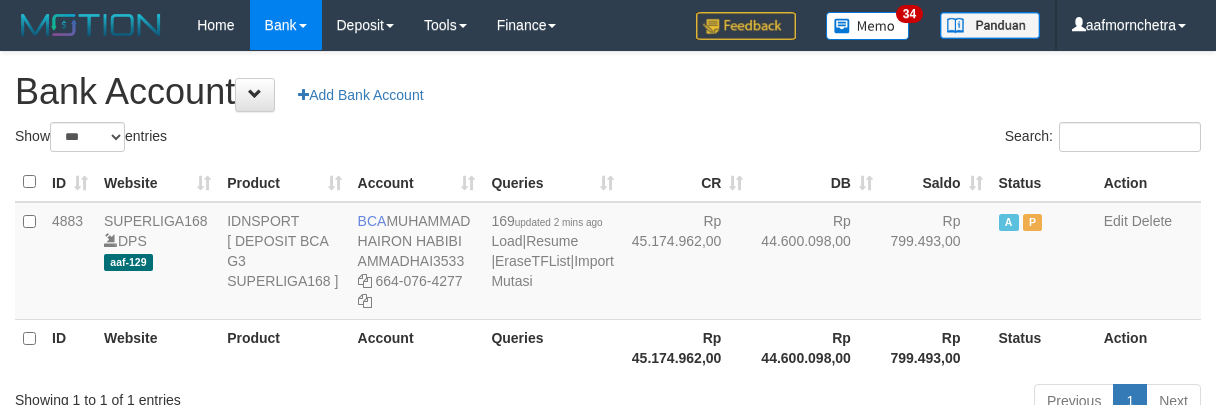 select on "***" 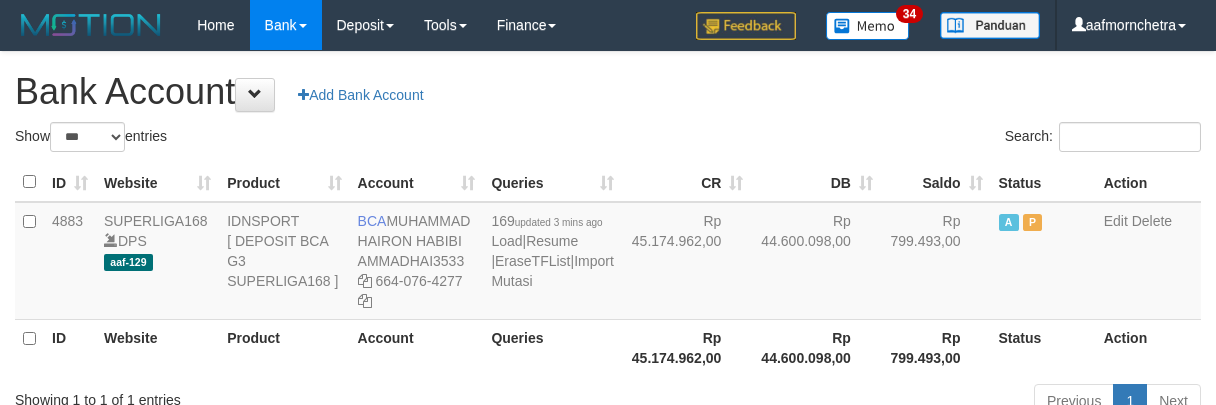 select on "***" 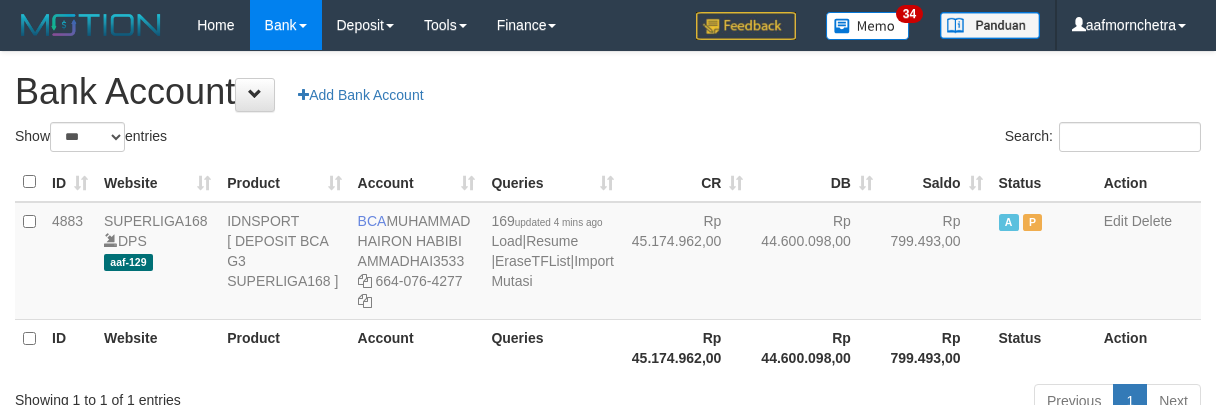 select on "***" 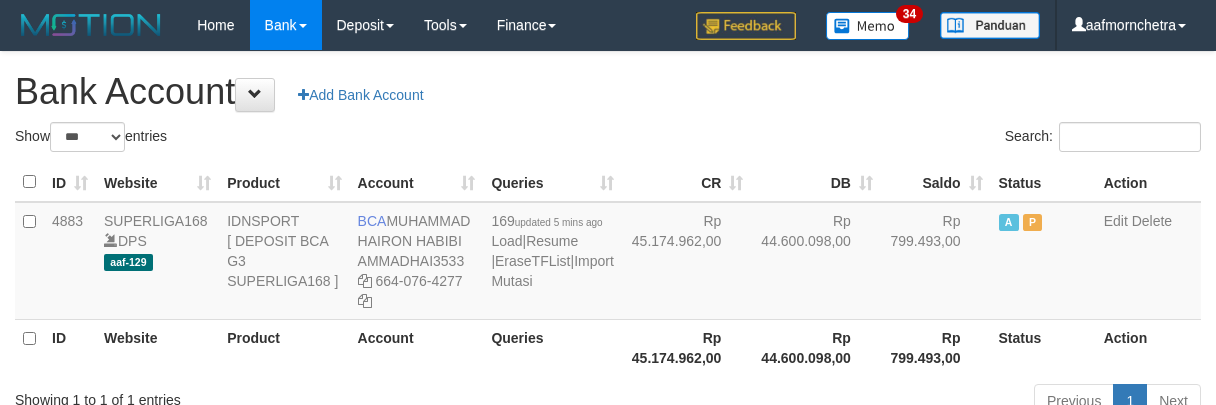select on "***" 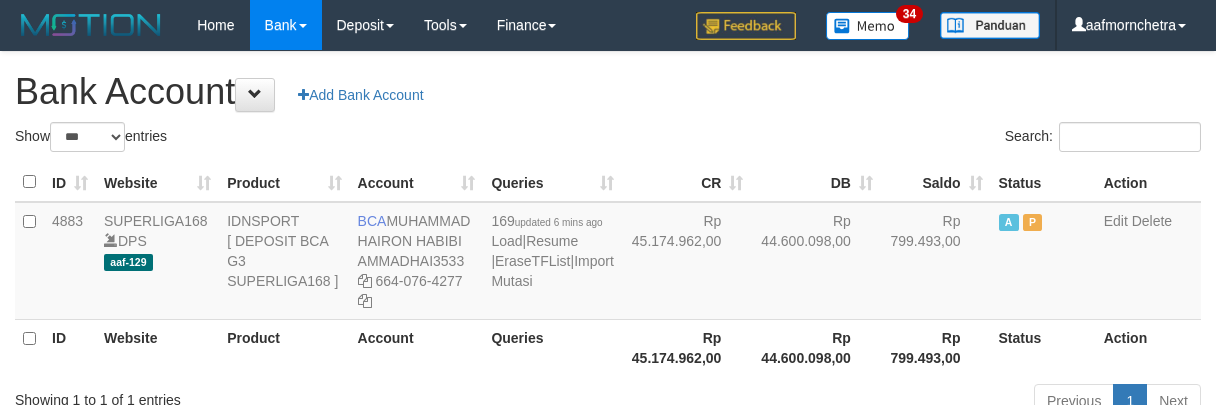 select on "***" 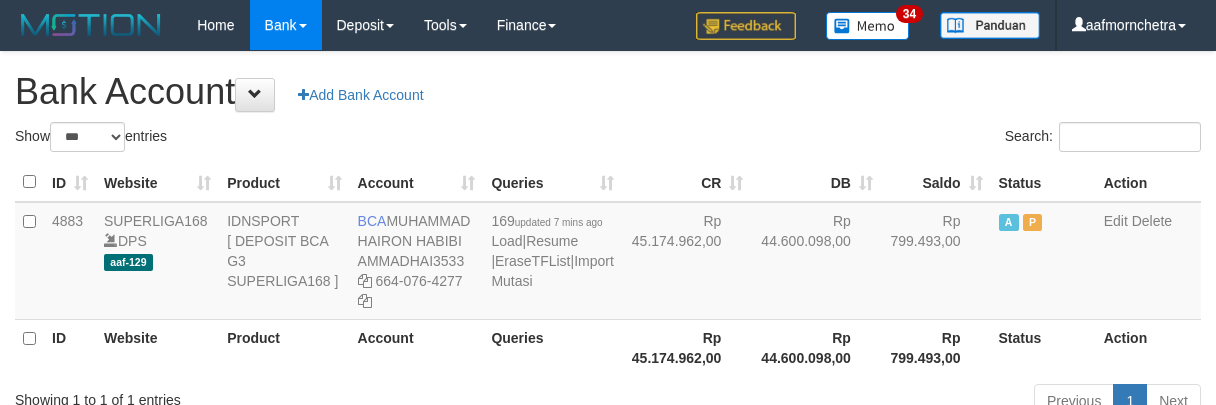 select on "***" 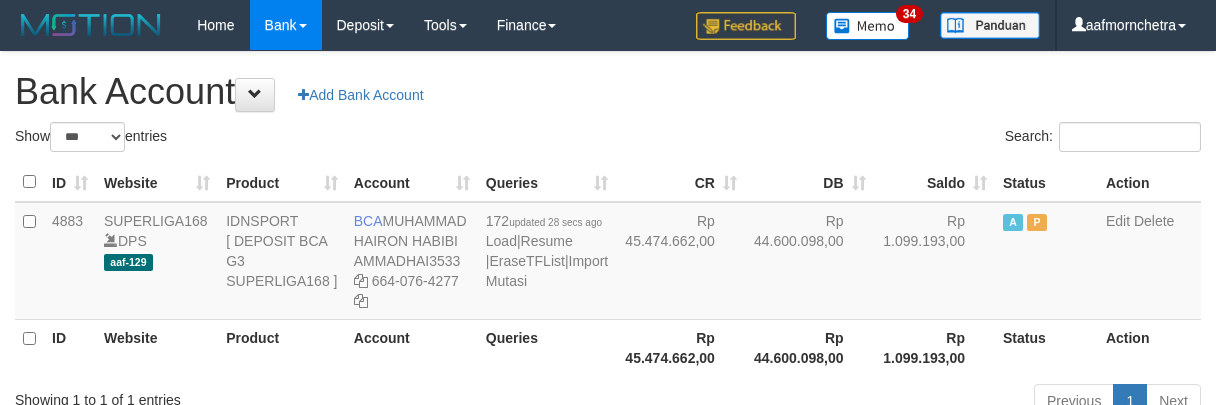 select on "***" 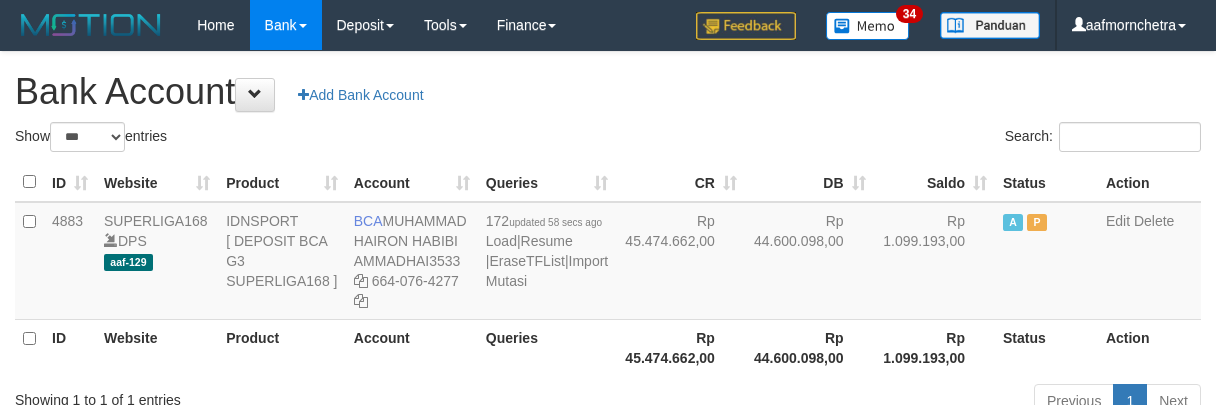 select on "***" 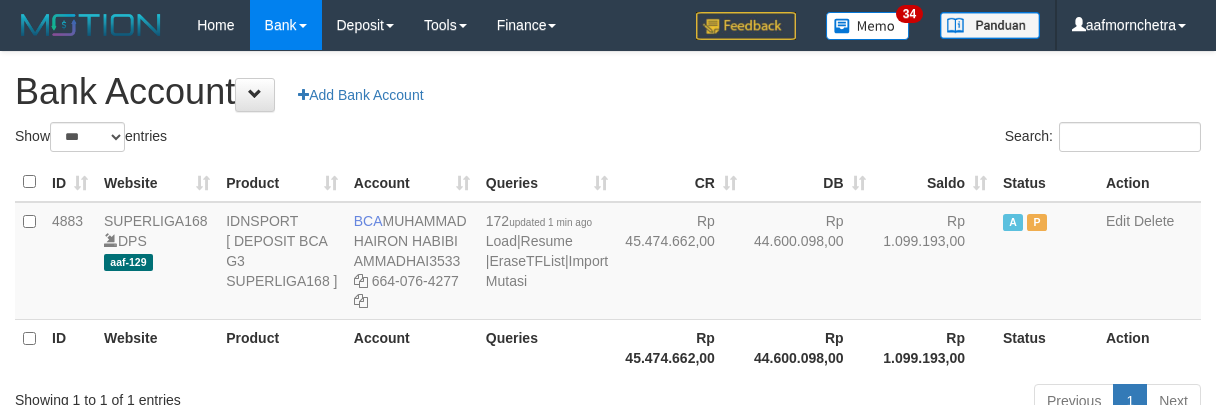 select on "***" 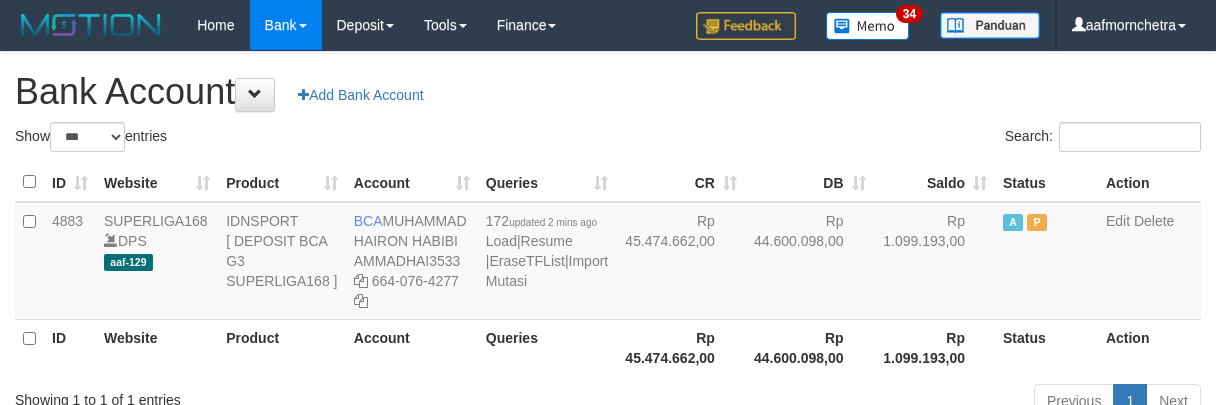 select on "***" 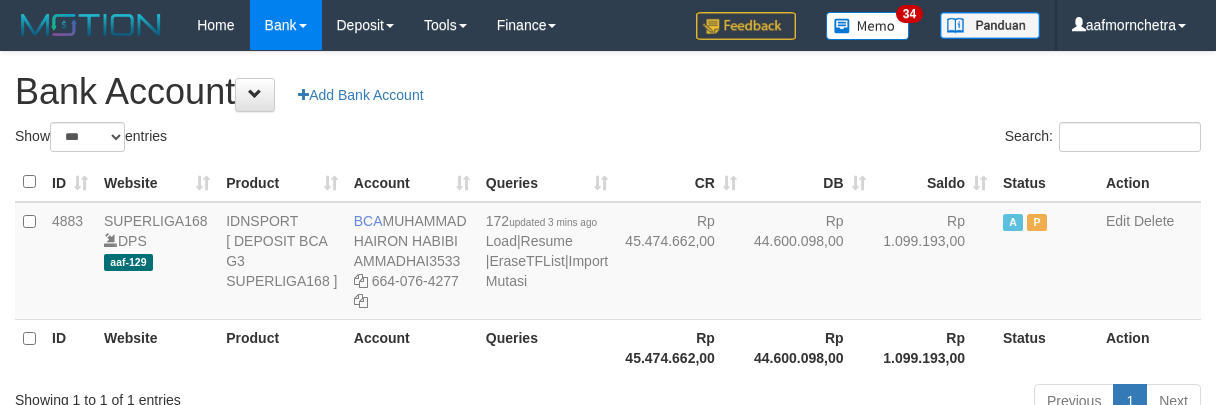 select on "***" 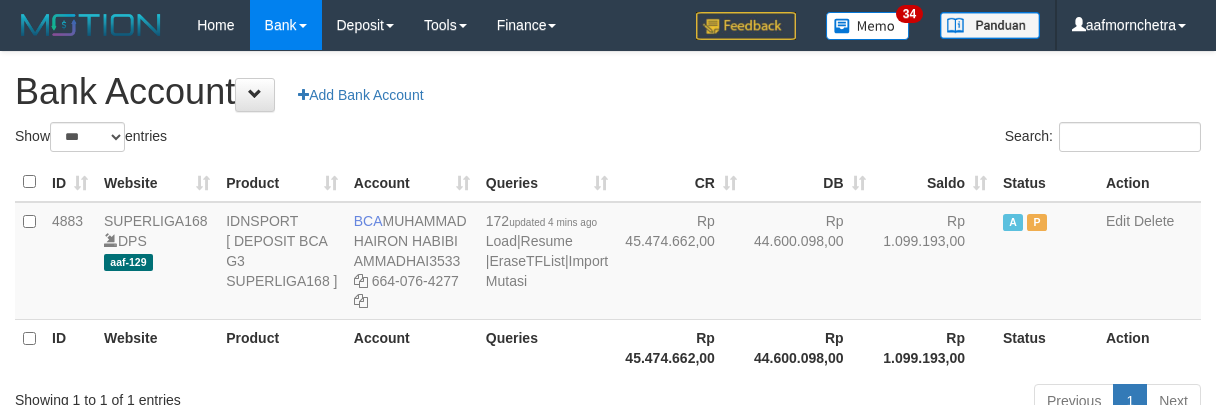 select on "***" 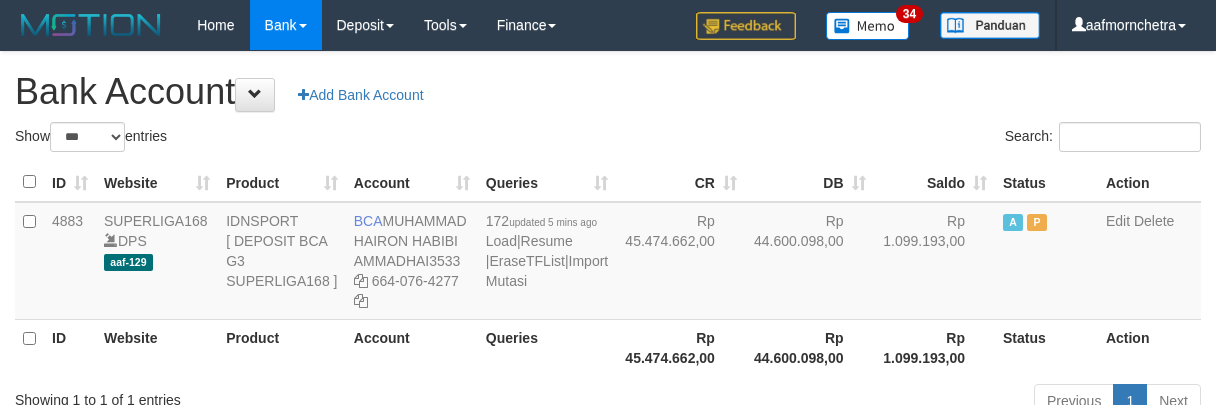 select on "***" 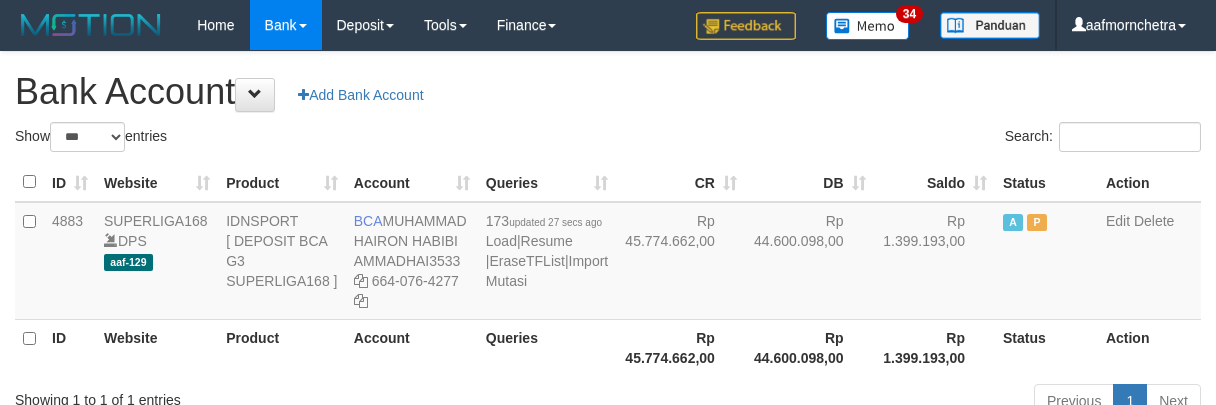 select on "***" 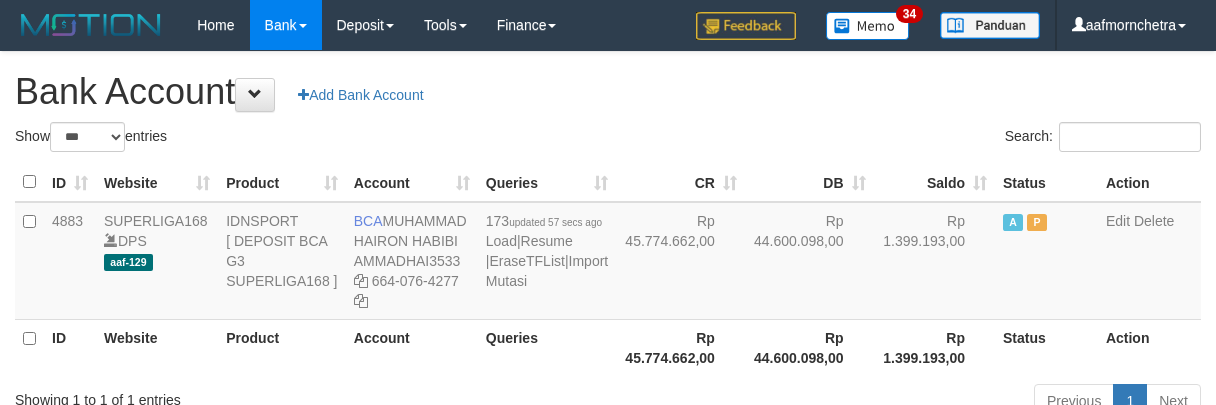 select on "***" 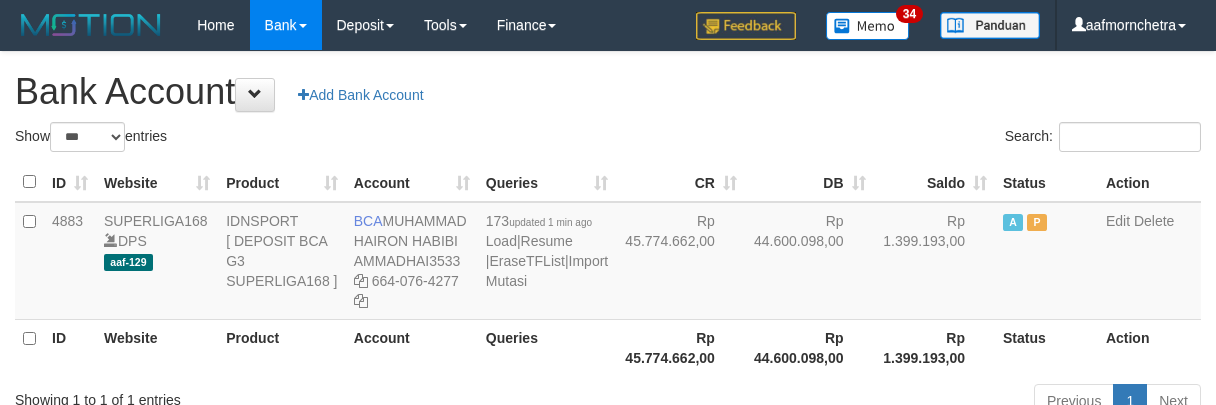 select on "***" 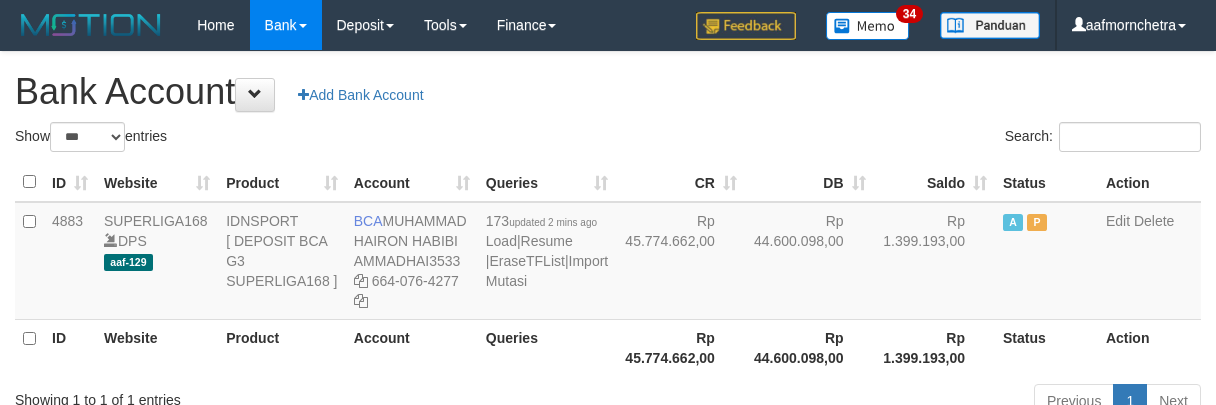 select on "***" 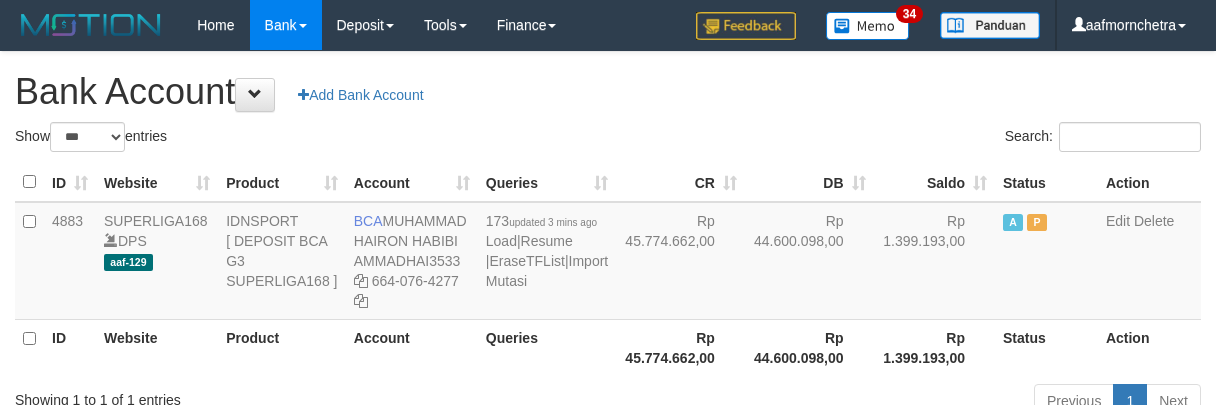 select on "***" 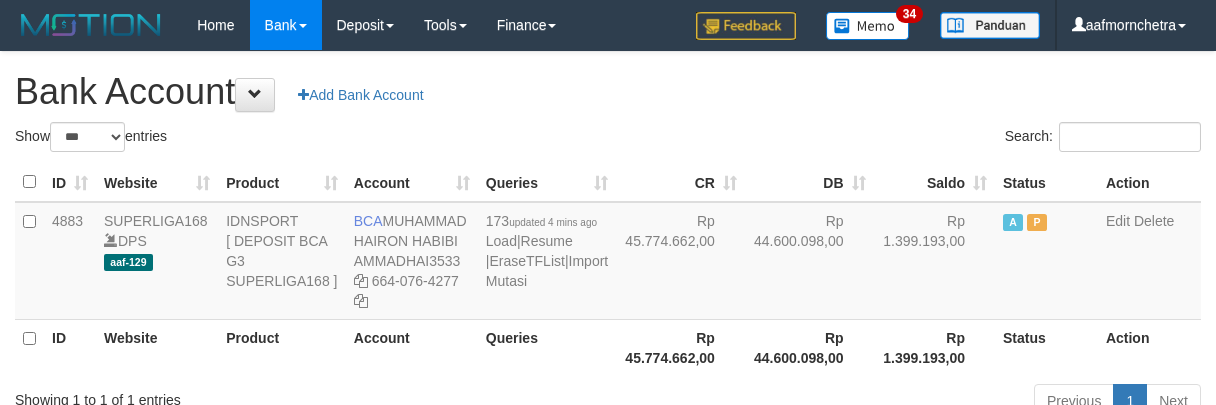 select on "***" 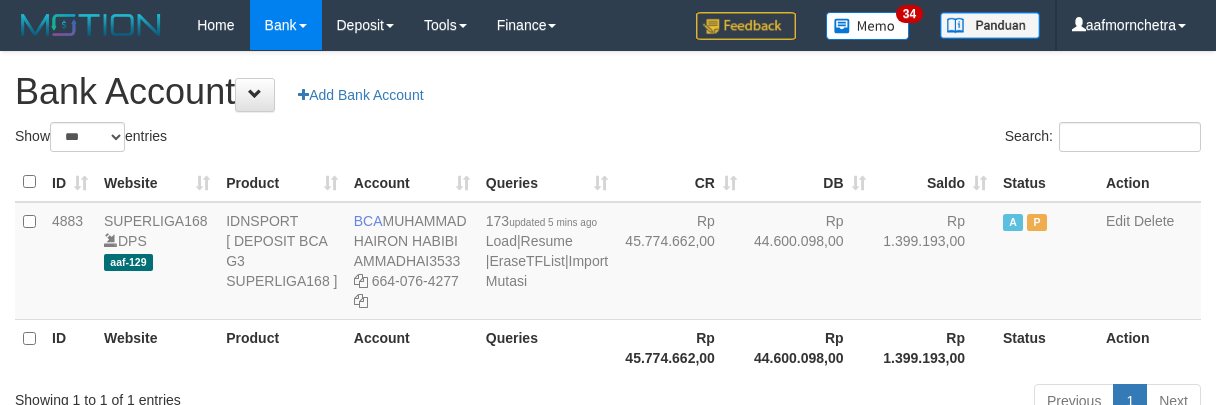 select on "***" 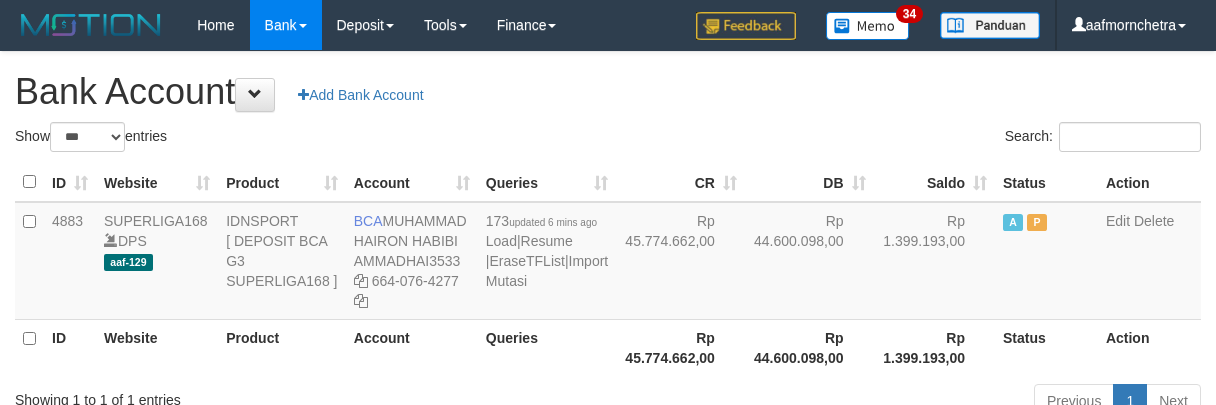 select on "***" 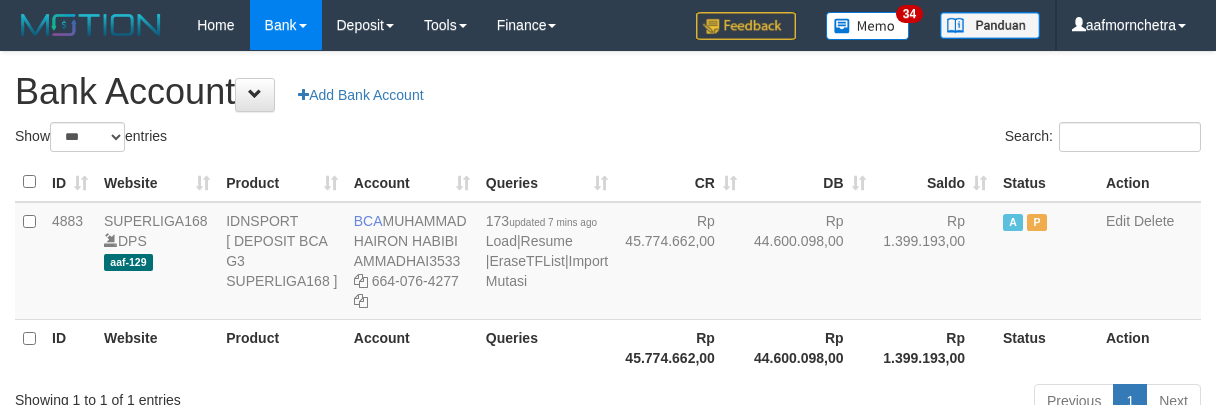 select on "***" 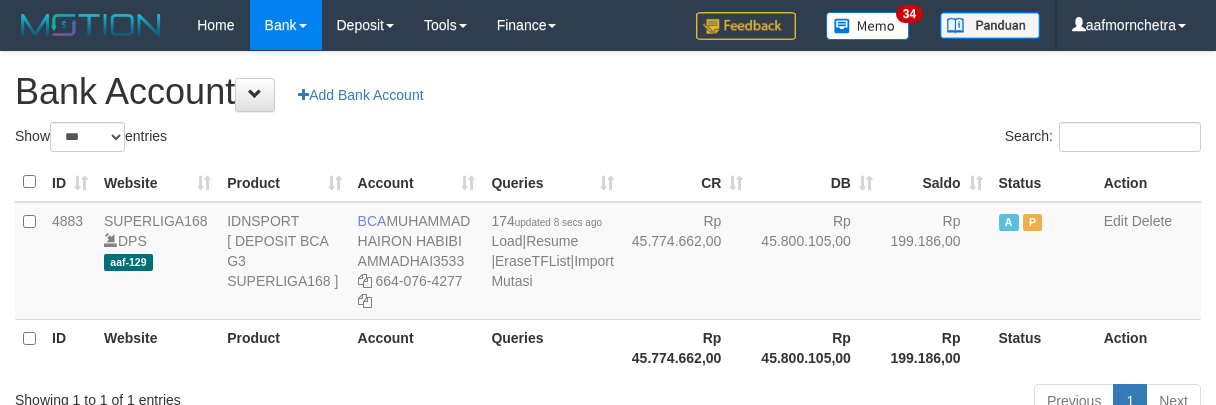 select on "***" 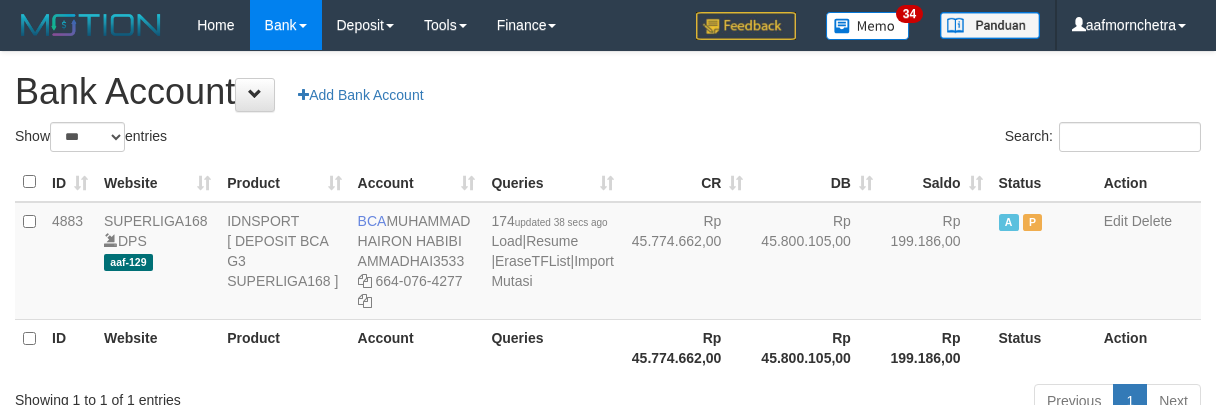 select on "***" 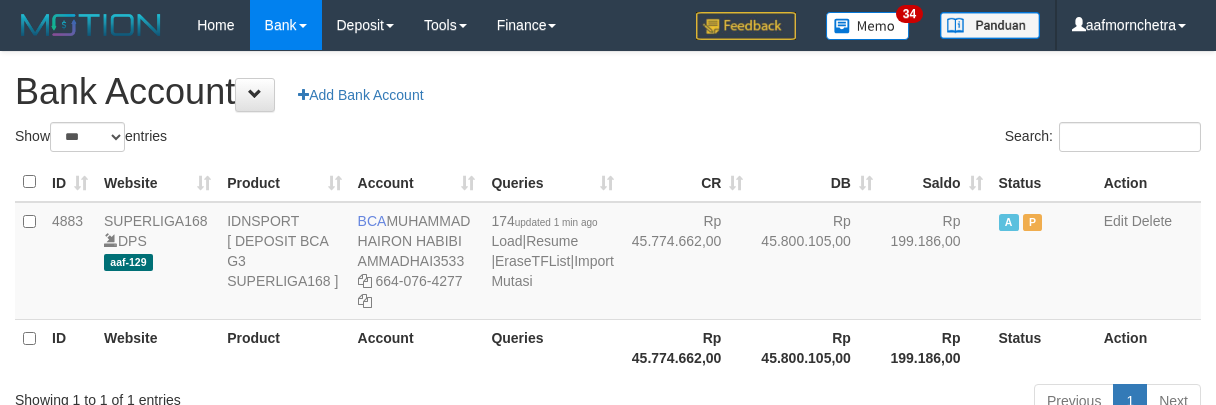 select on "***" 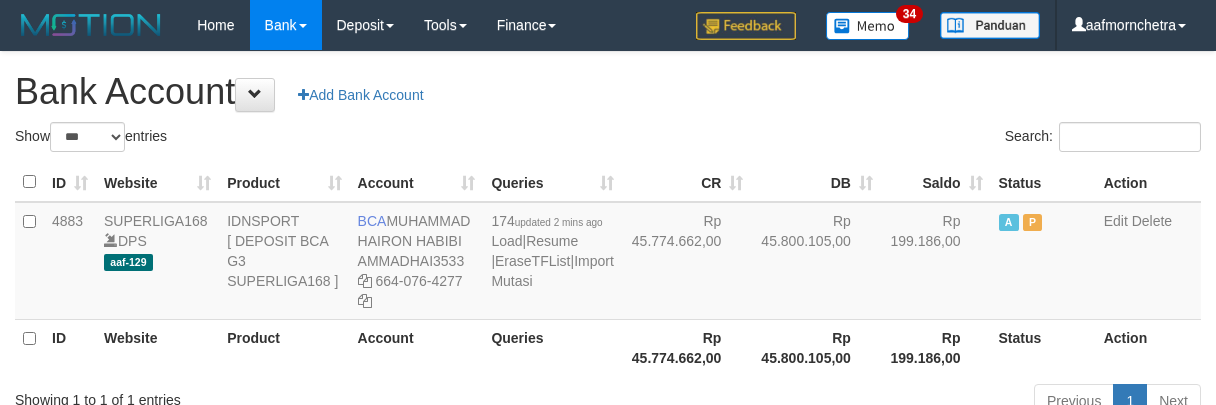 select on "***" 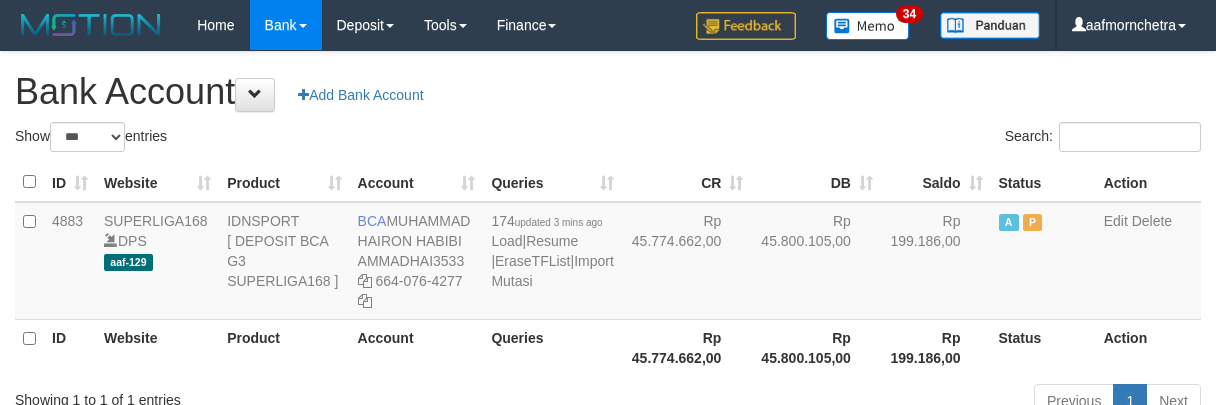 select on "***" 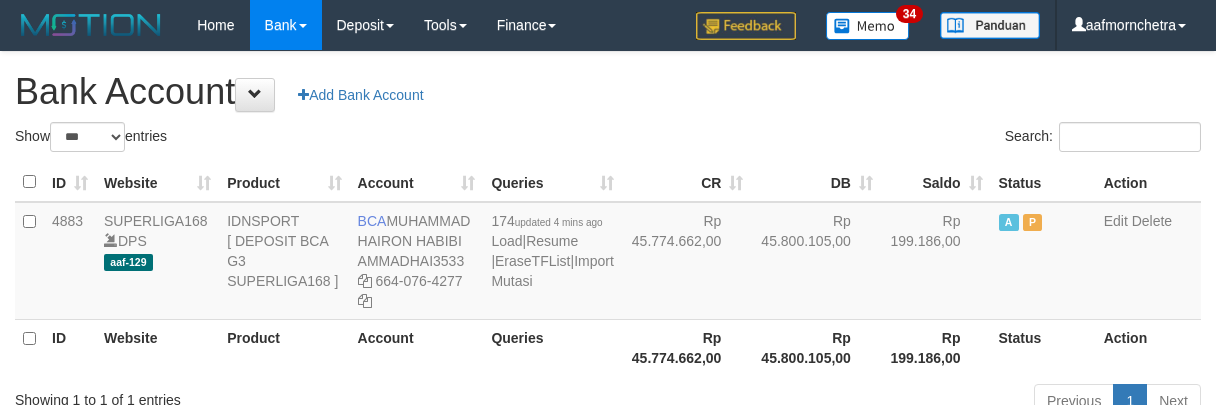 select on "***" 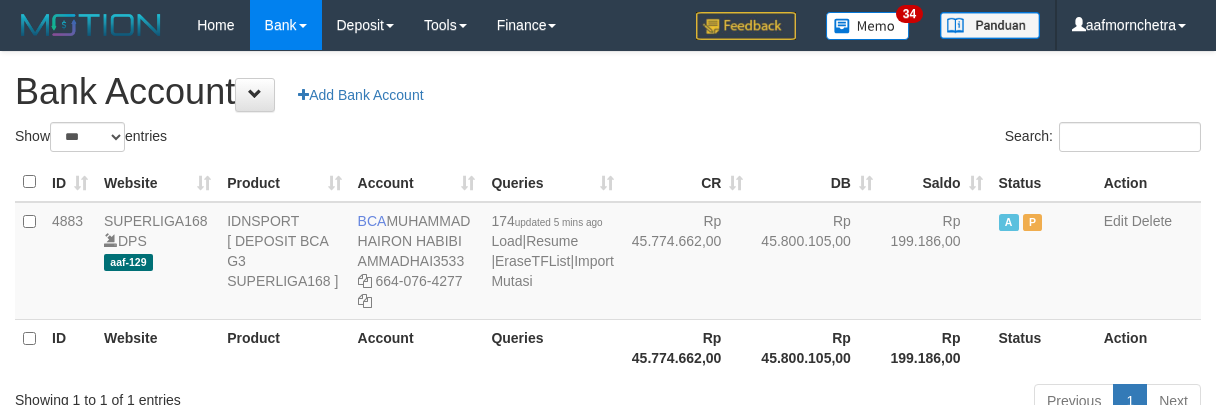 select on "***" 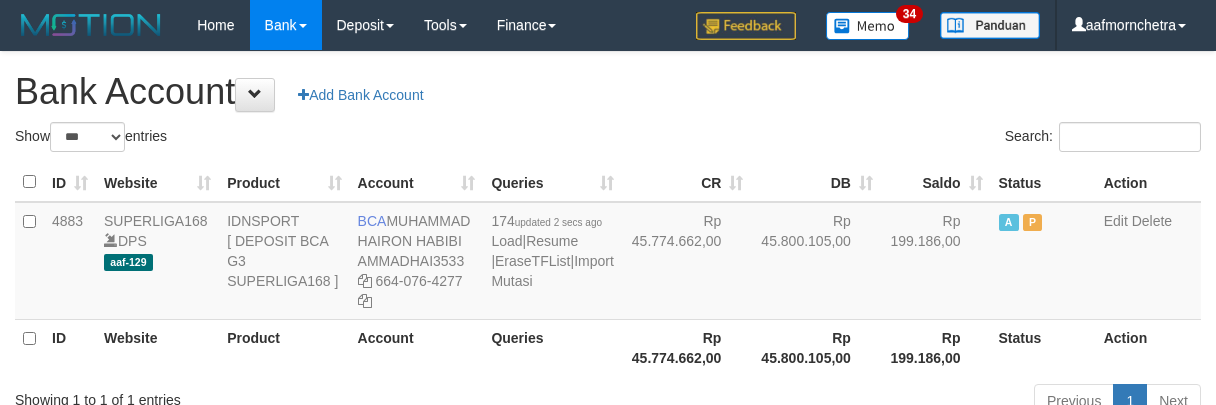 select on "***" 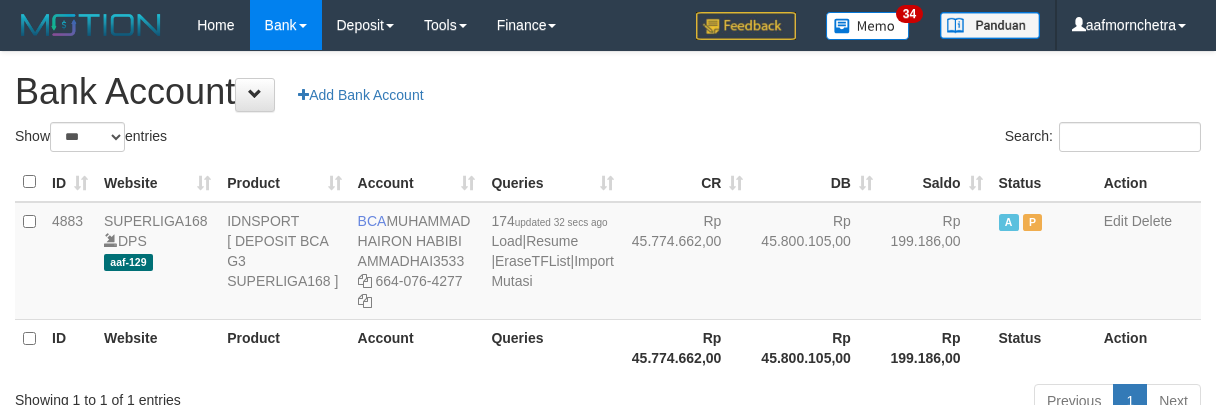 select on "***" 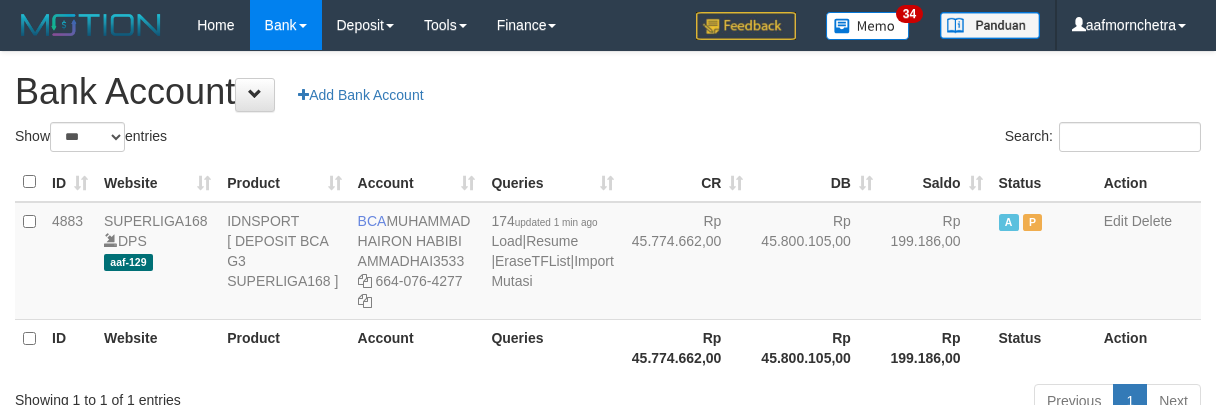 select on "***" 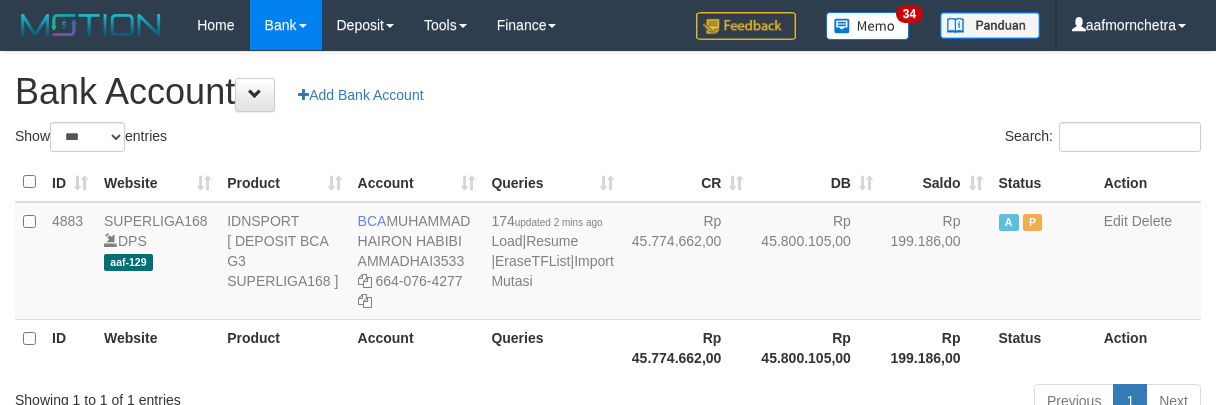 select on "***" 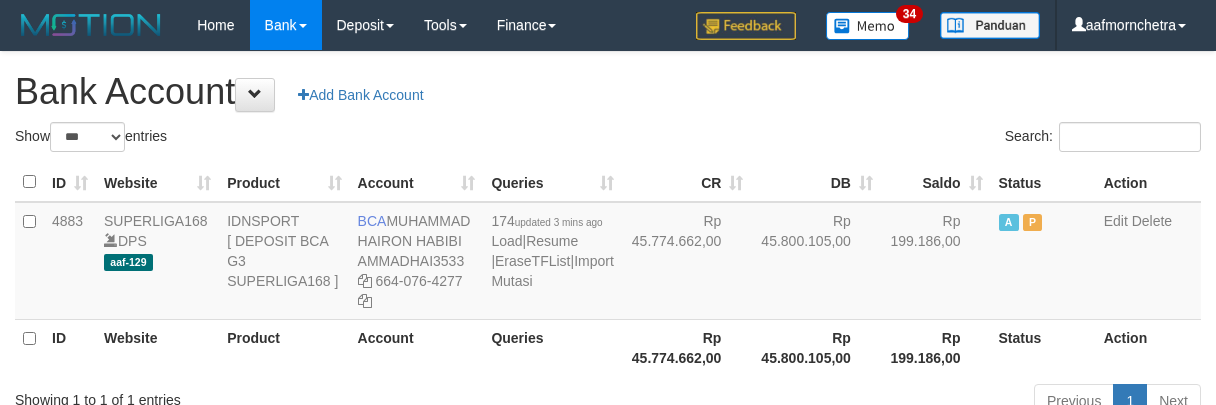 select on "***" 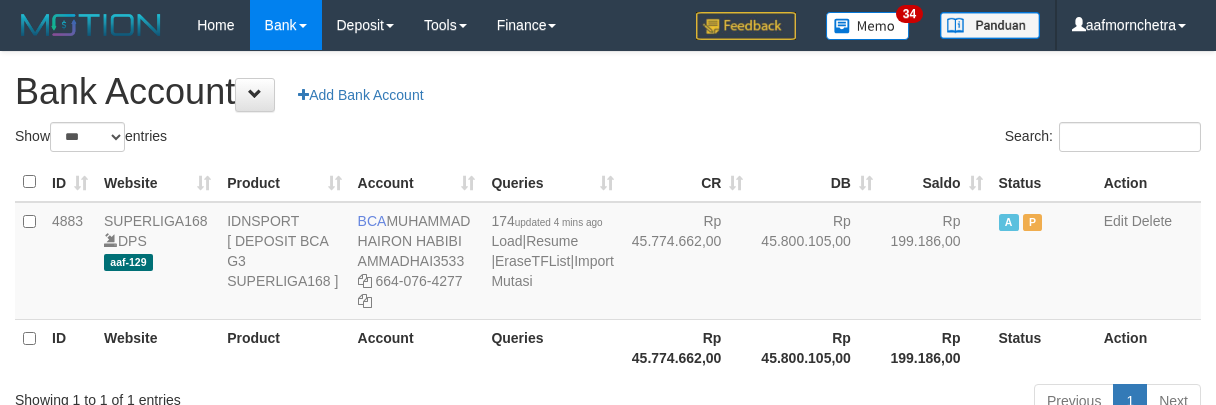 select on "***" 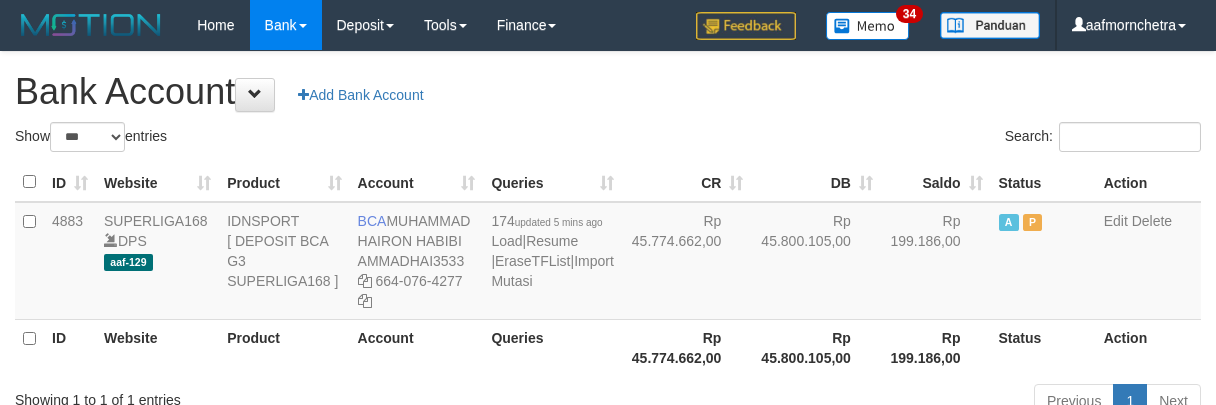 select on "***" 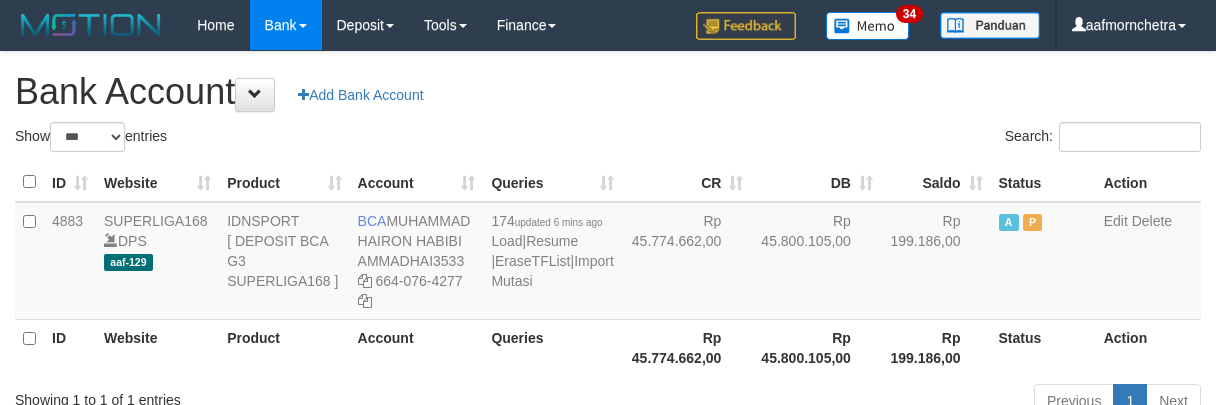 select on "***" 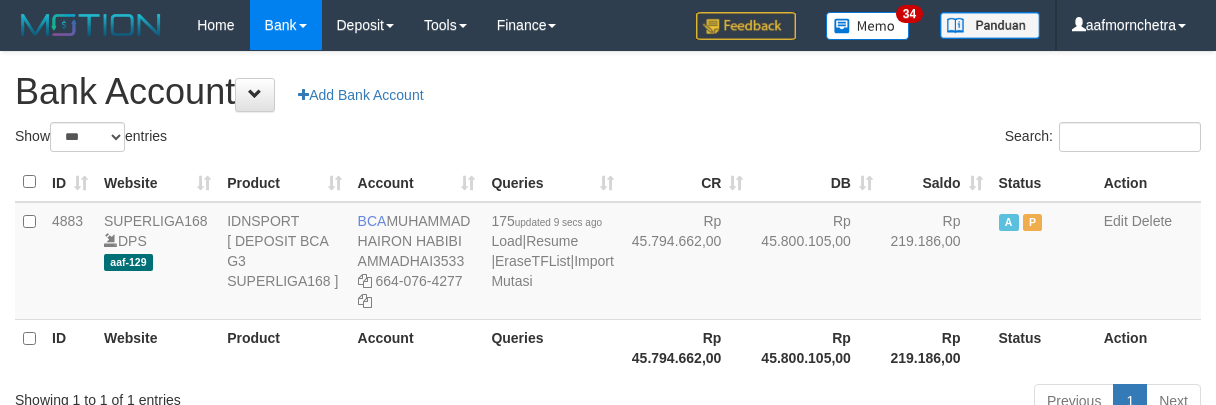 select on "***" 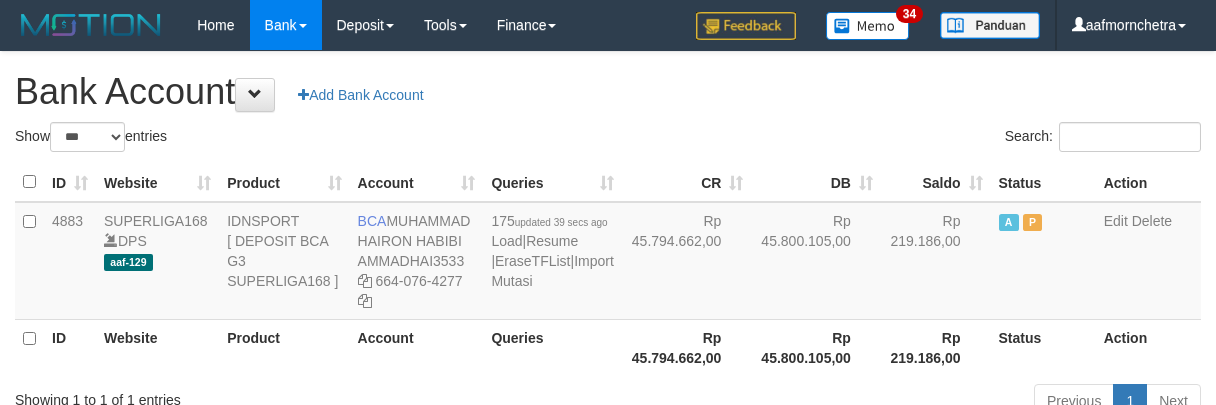 select on "***" 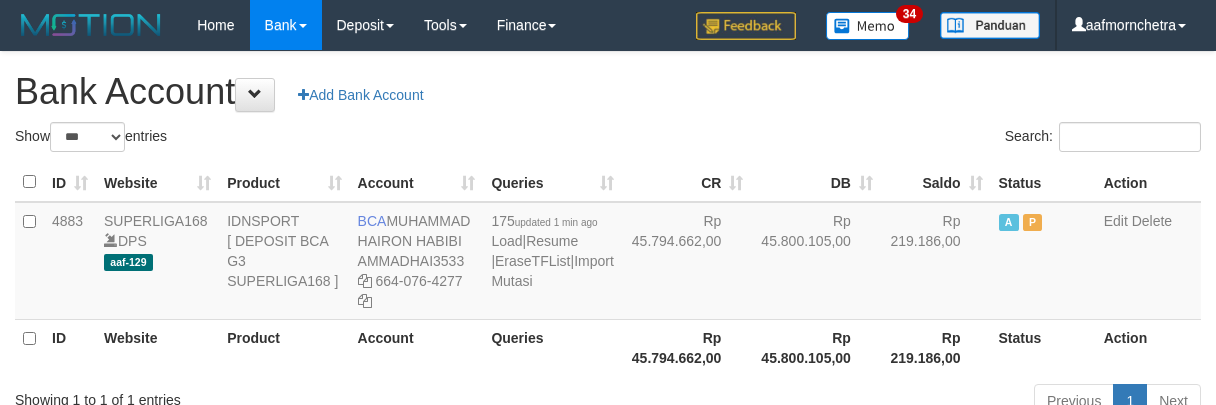 select on "***" 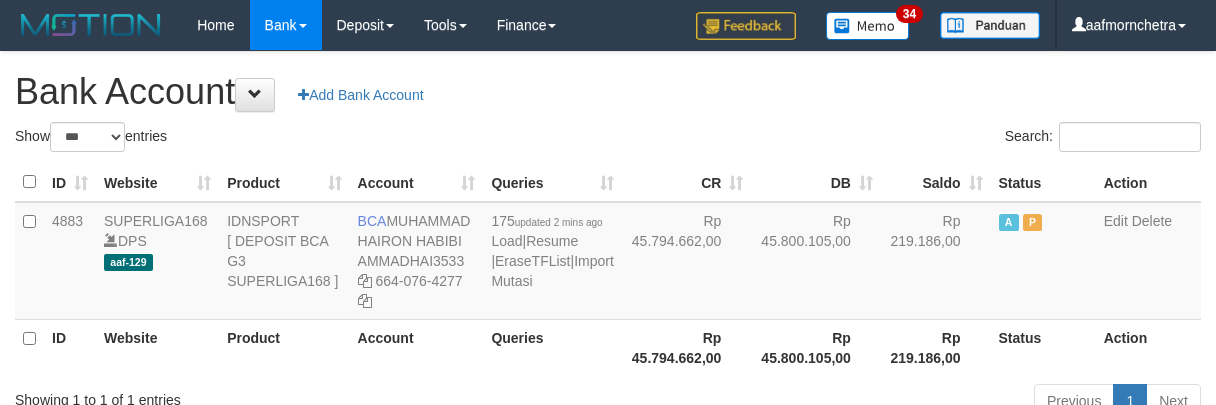 select on "***" 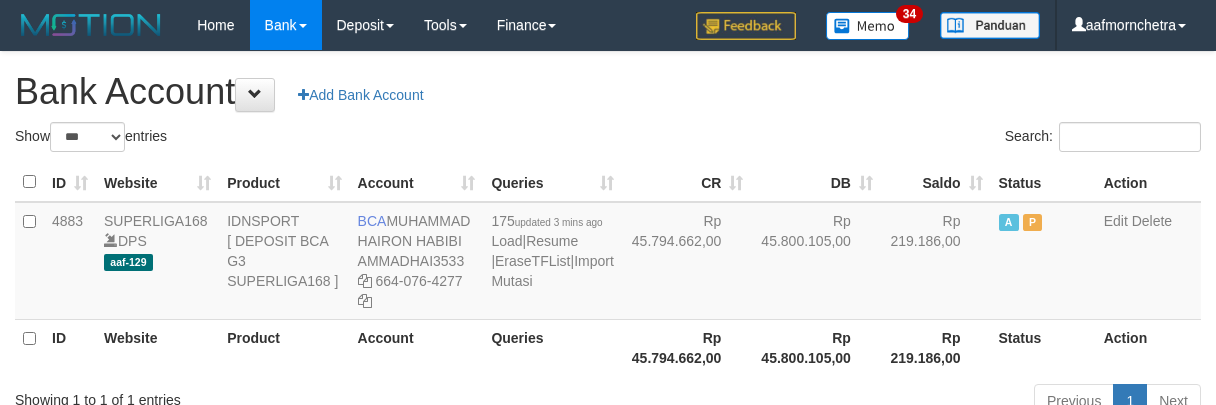 select on "***" 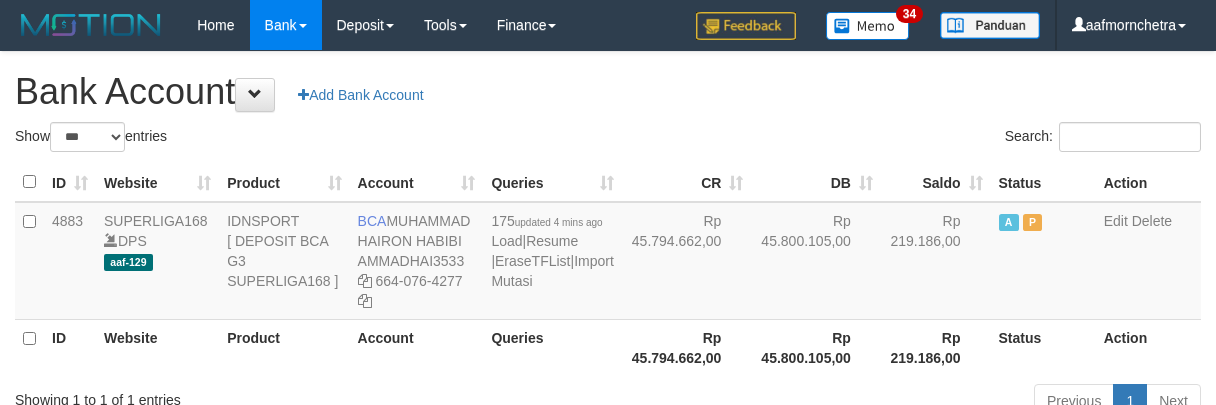 select on "***" 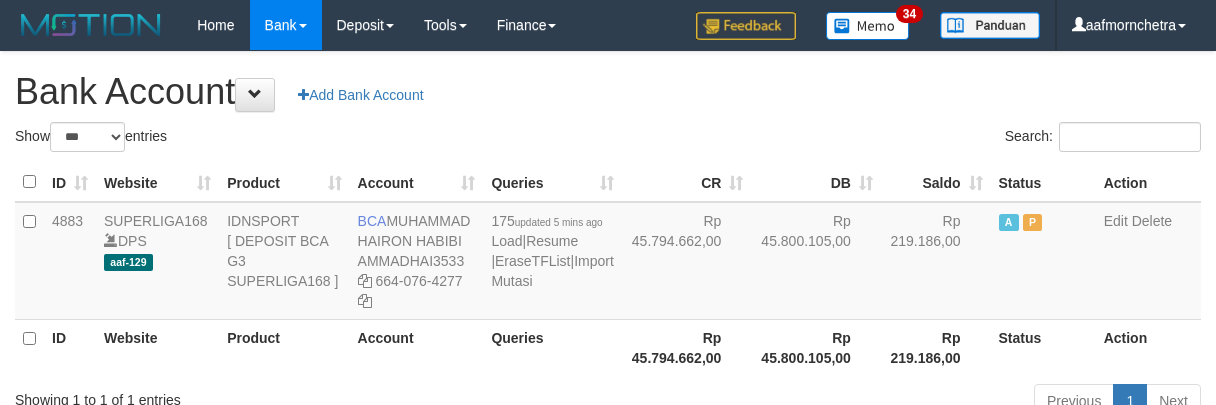 select on "***" 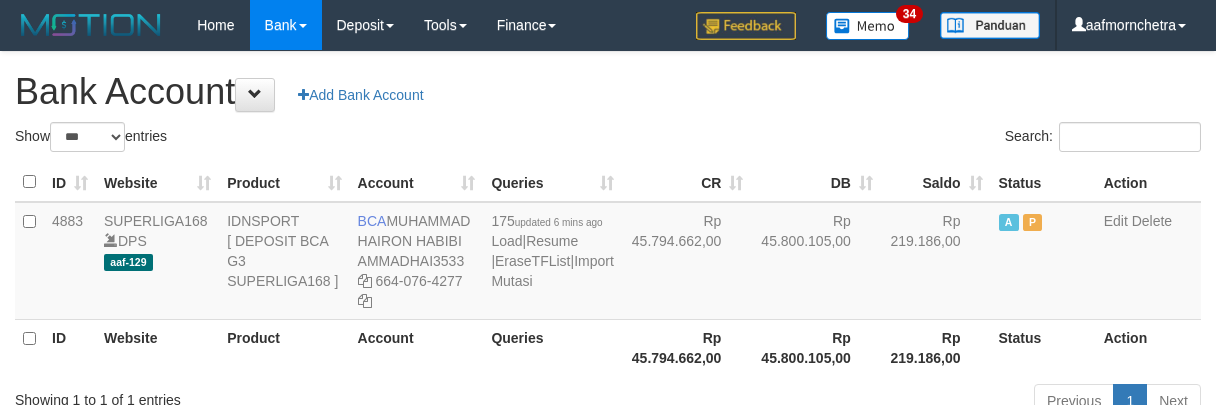 select on "***" 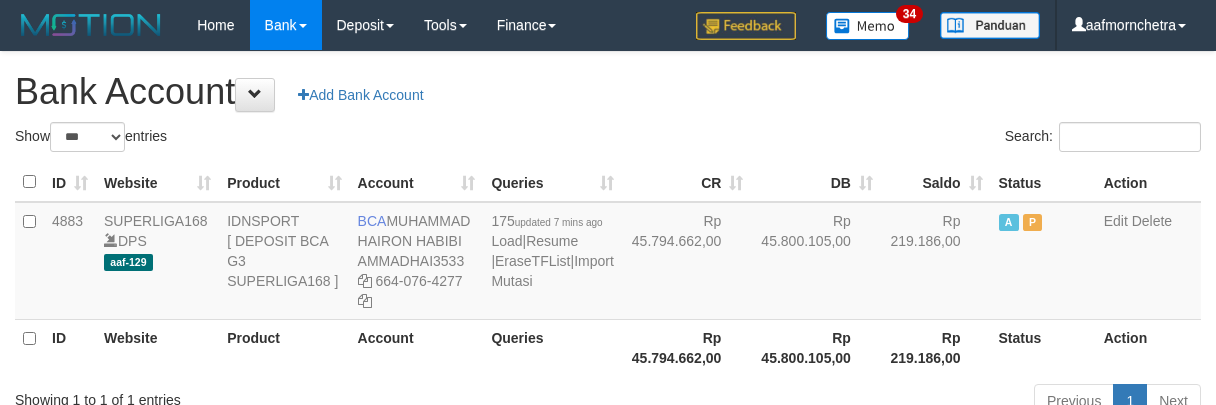 select on "***" 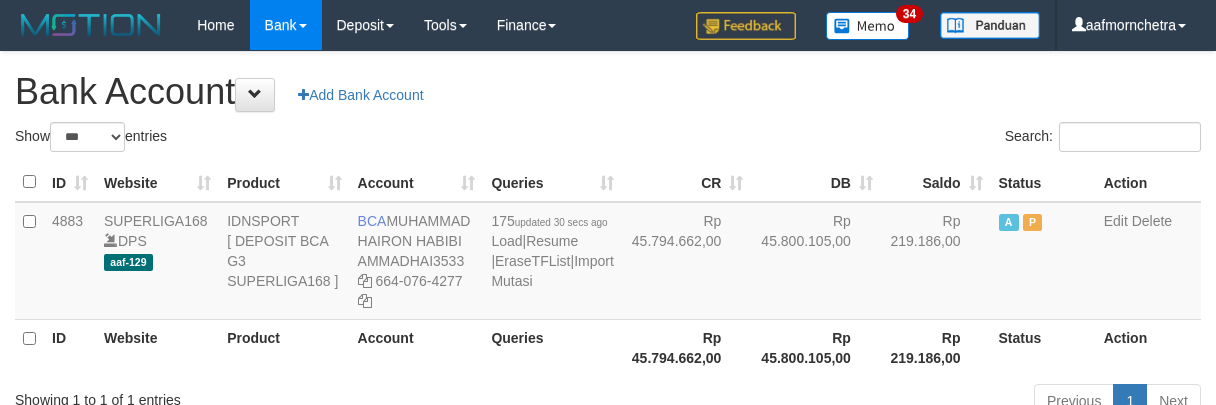 select on "***" 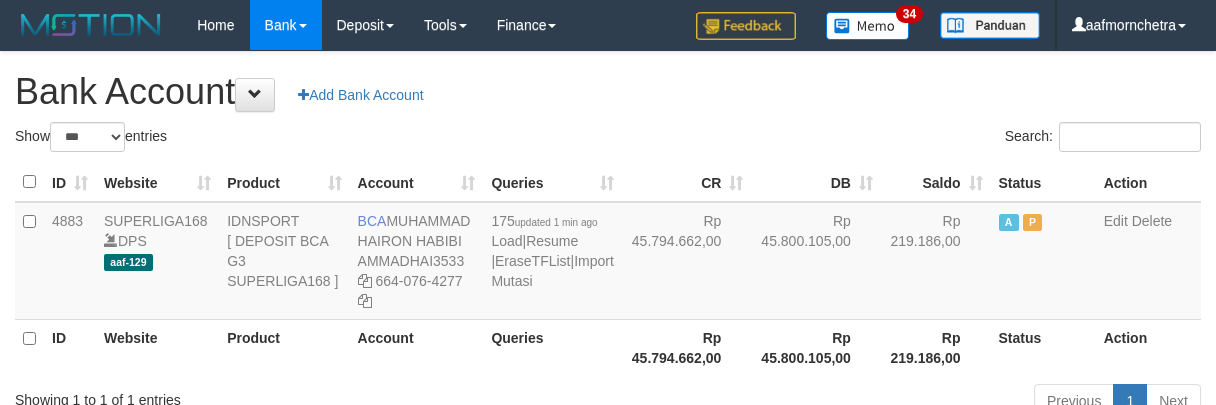 select on "***" 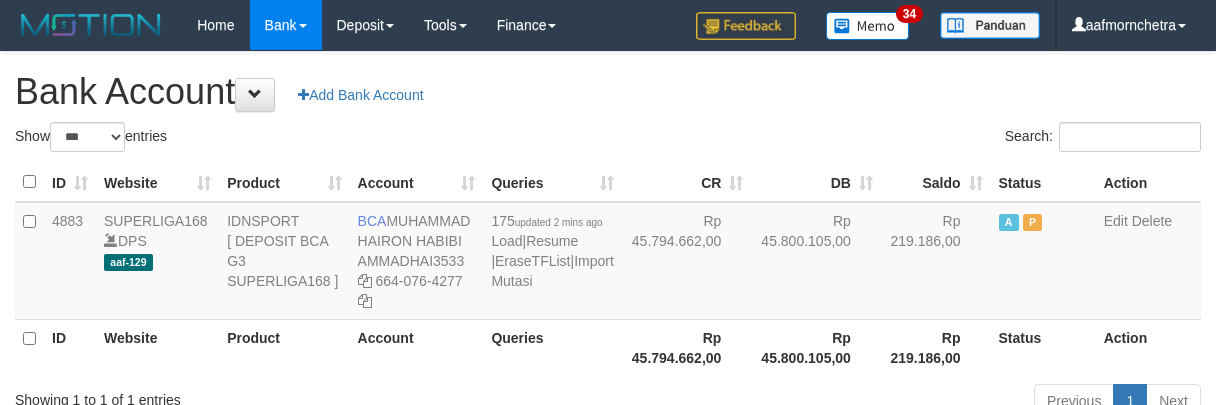 select on "***" 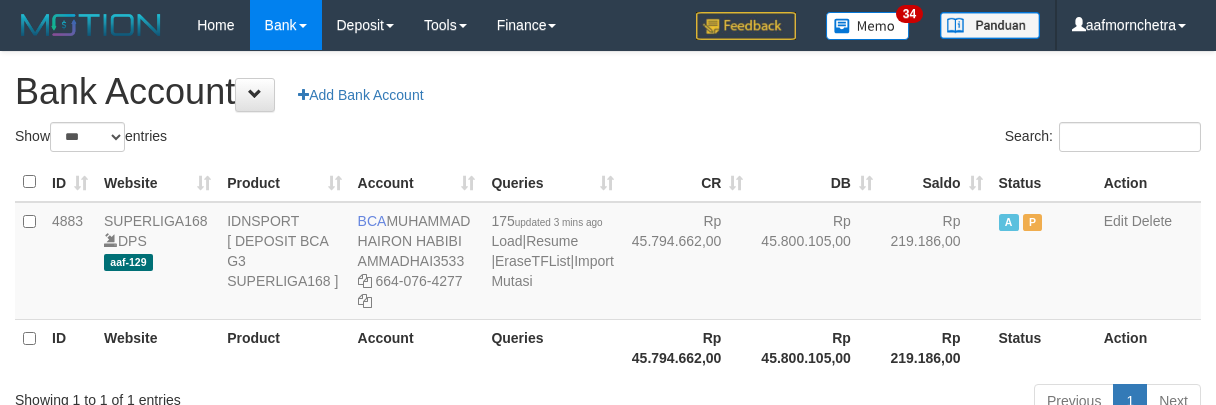select on "***" 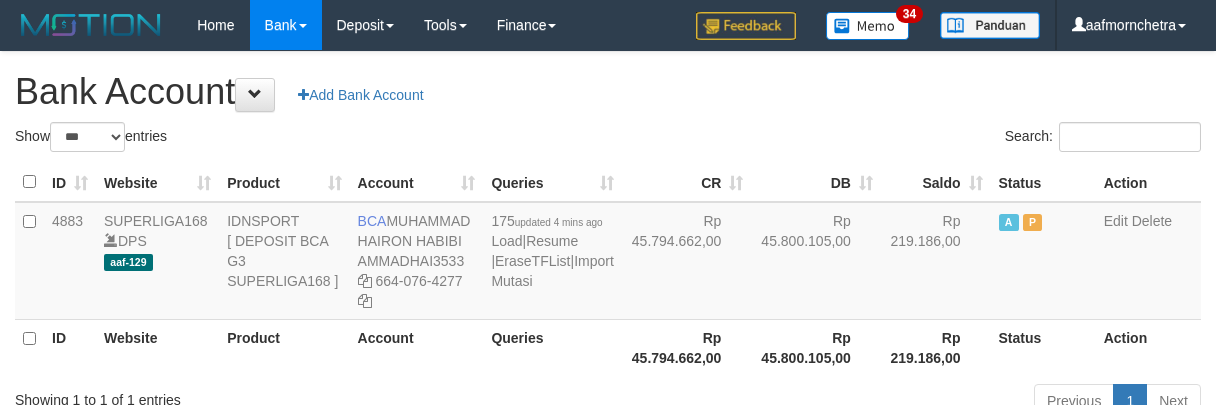 select on "***" 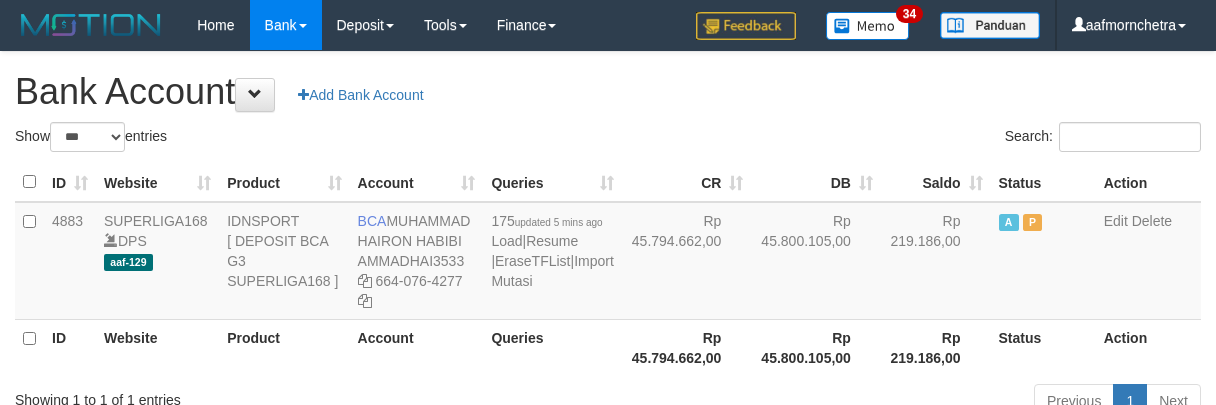 select on "***" 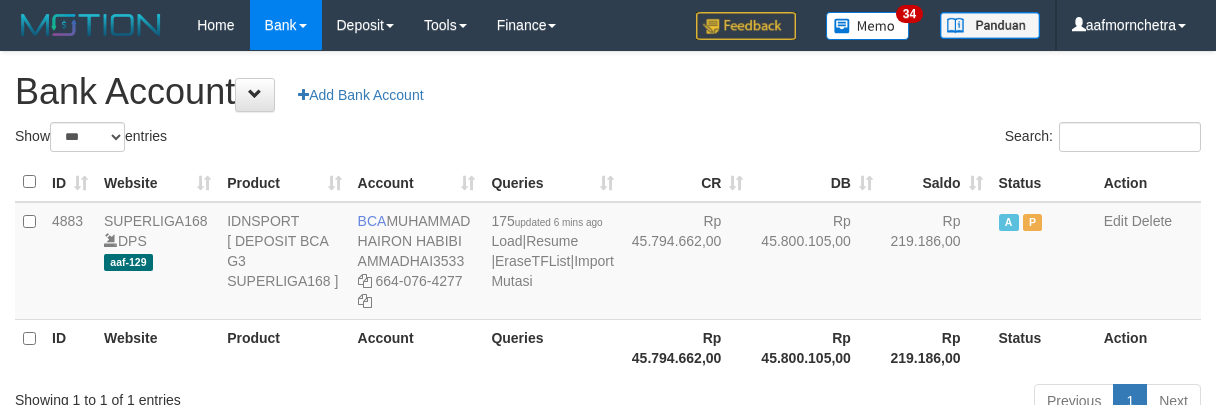 select on "***" 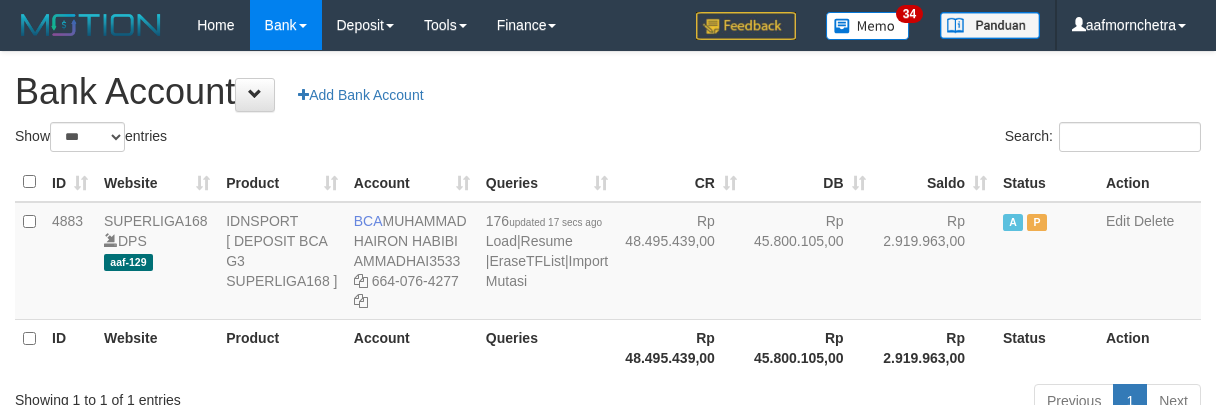 select on "***" 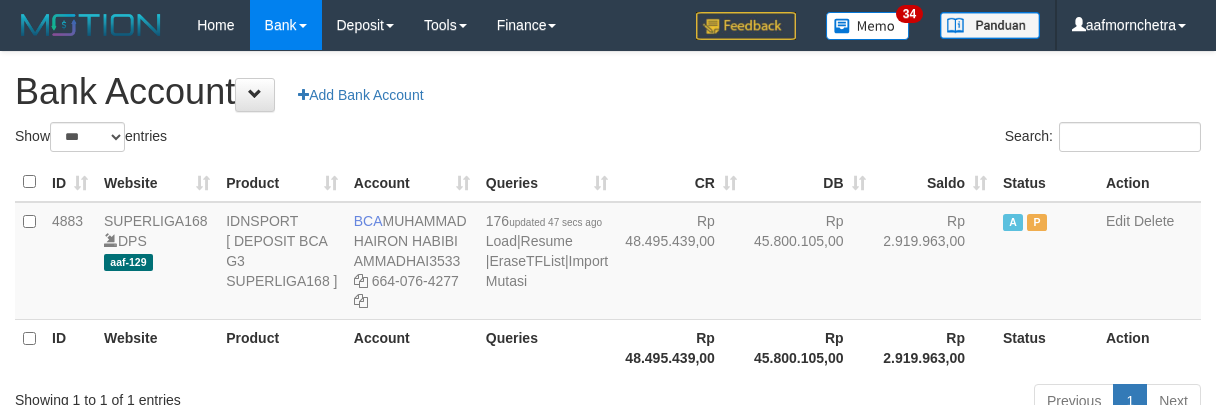 select on "***" 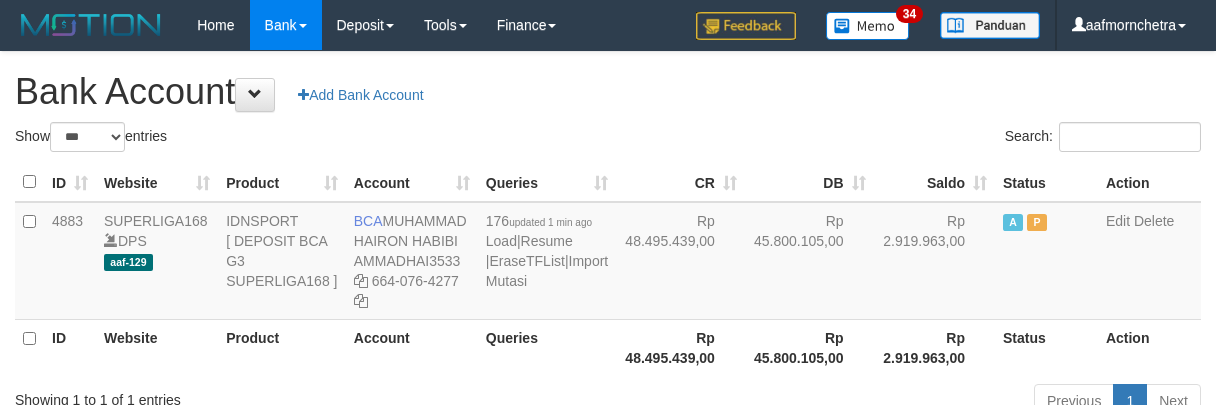 select on "***" 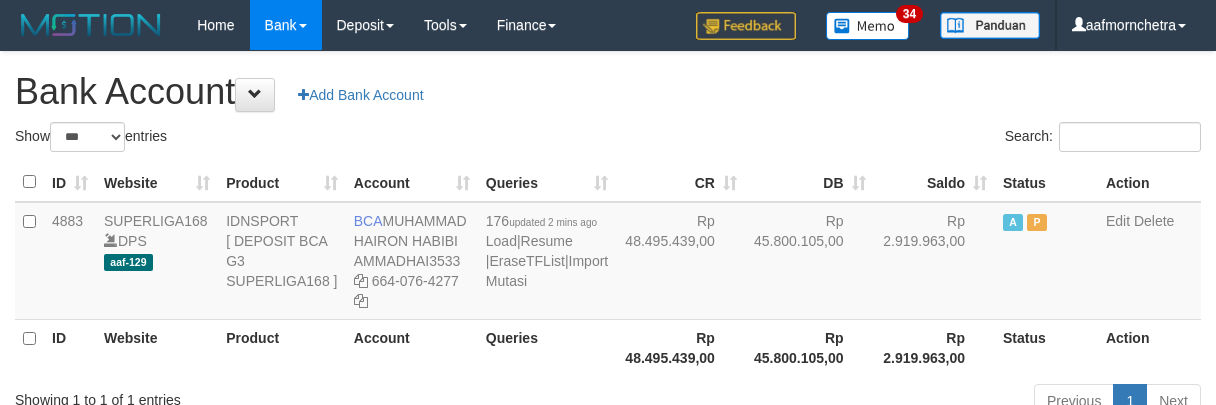 select on "***" 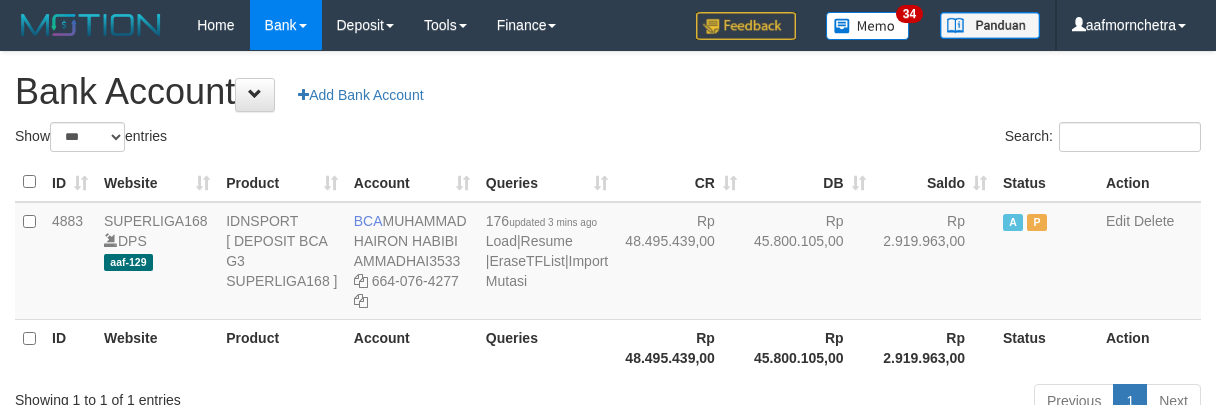 select on "***" 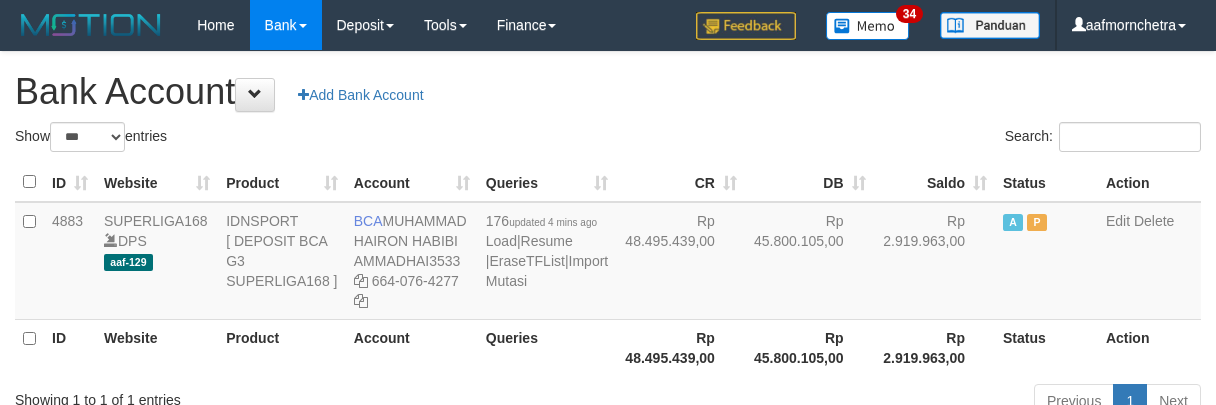 select on "***" 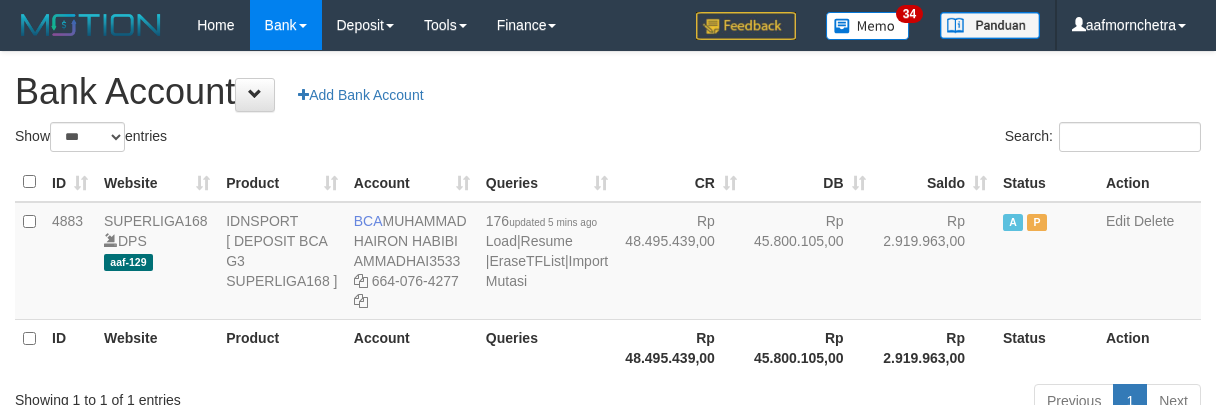 select on "***" 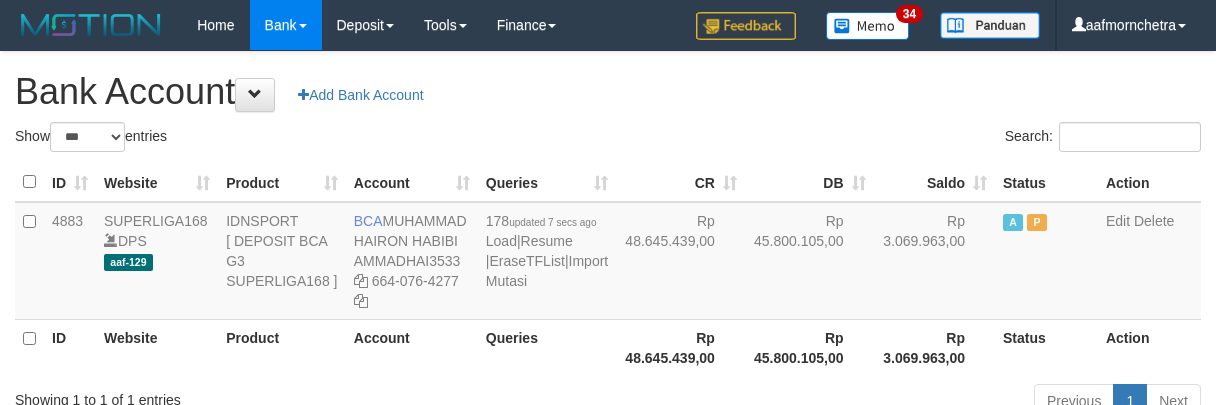 select on "***" 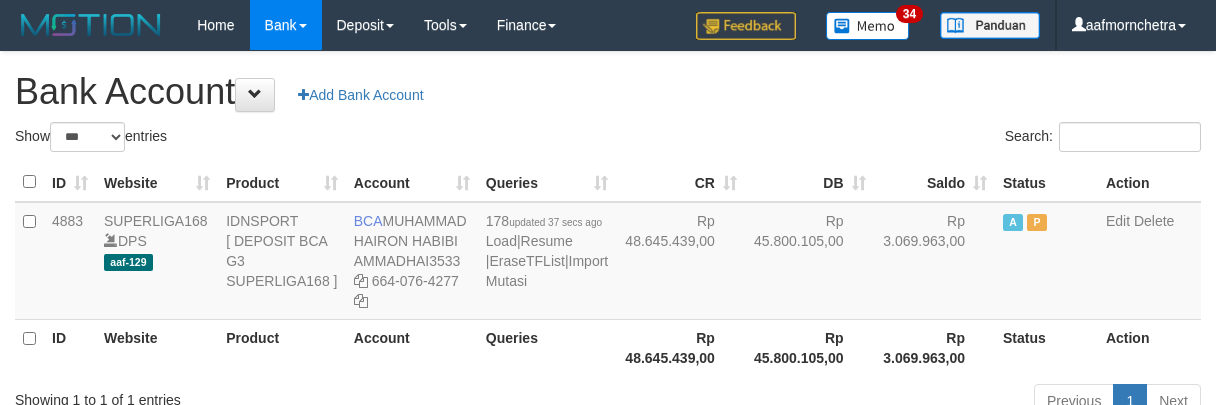 select on "***" 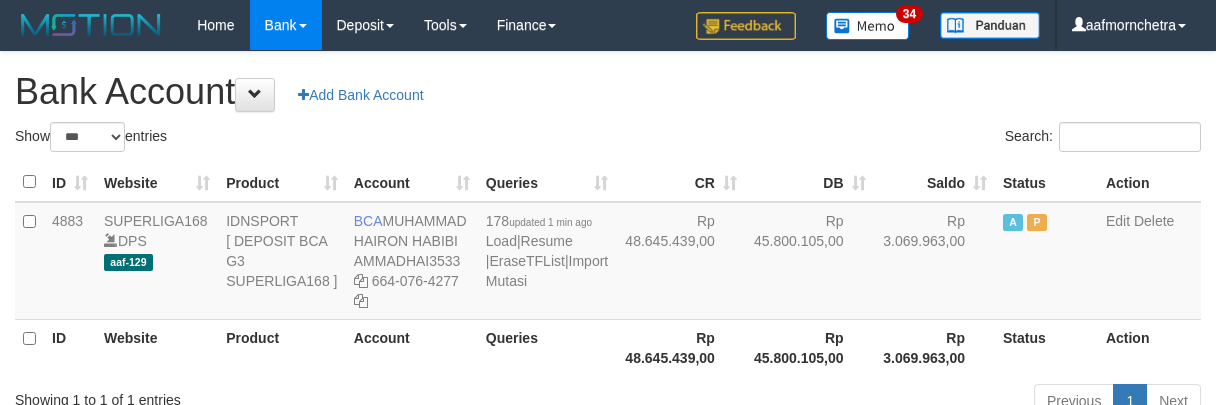 select on "***" 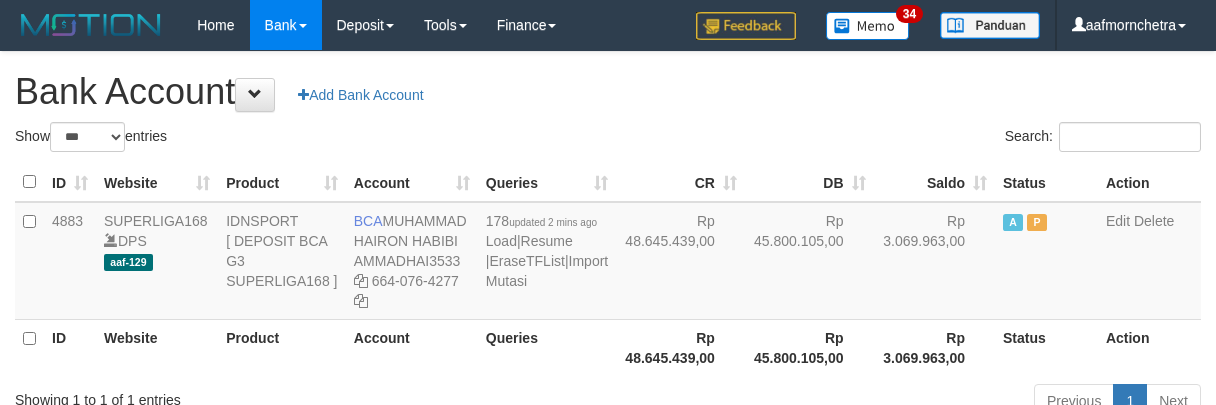 select on "***" 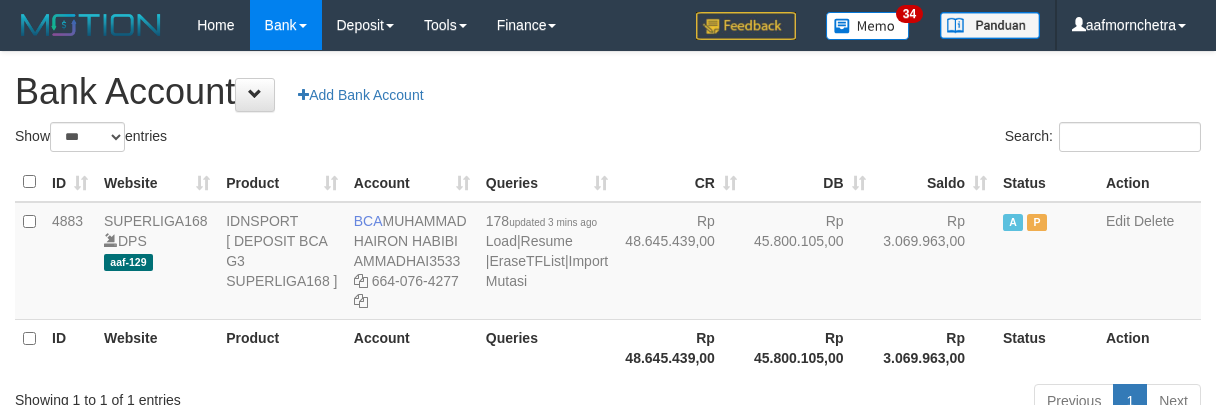 select on "***" 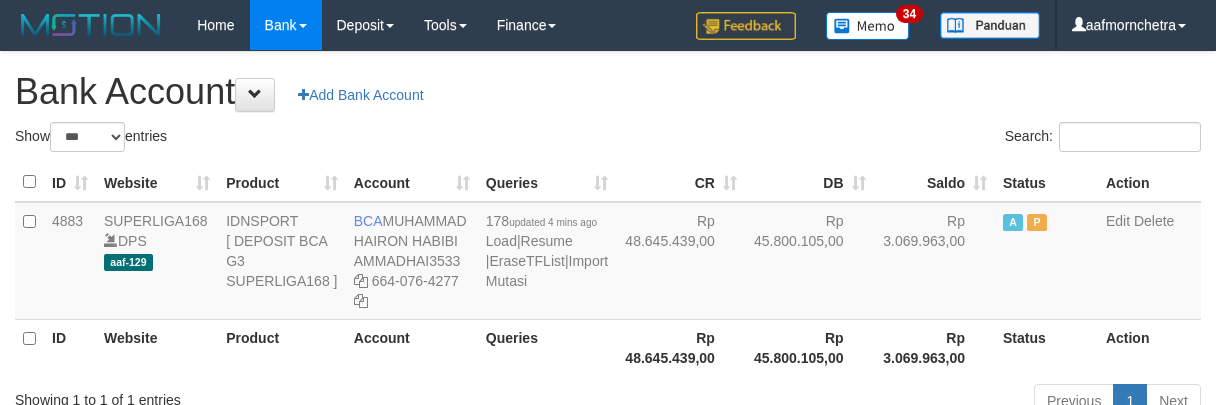 select on "***" 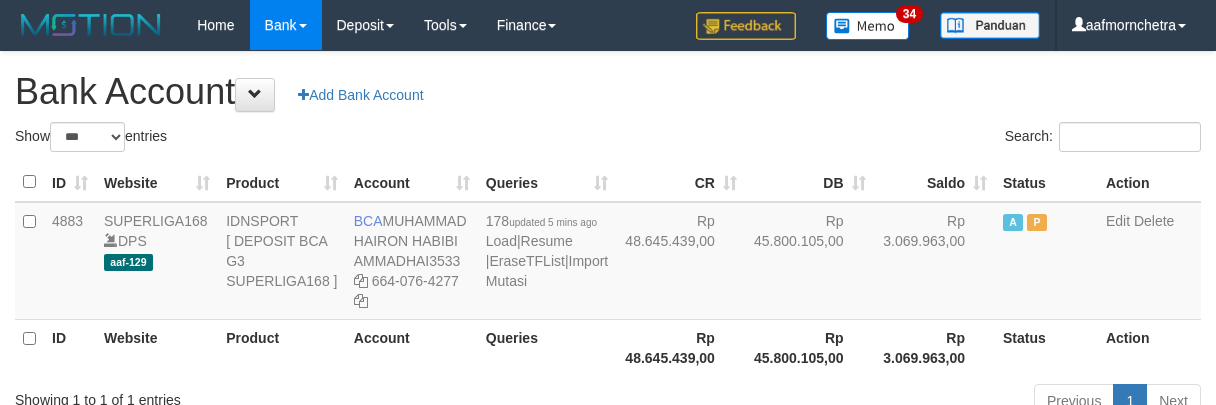 select on "***" 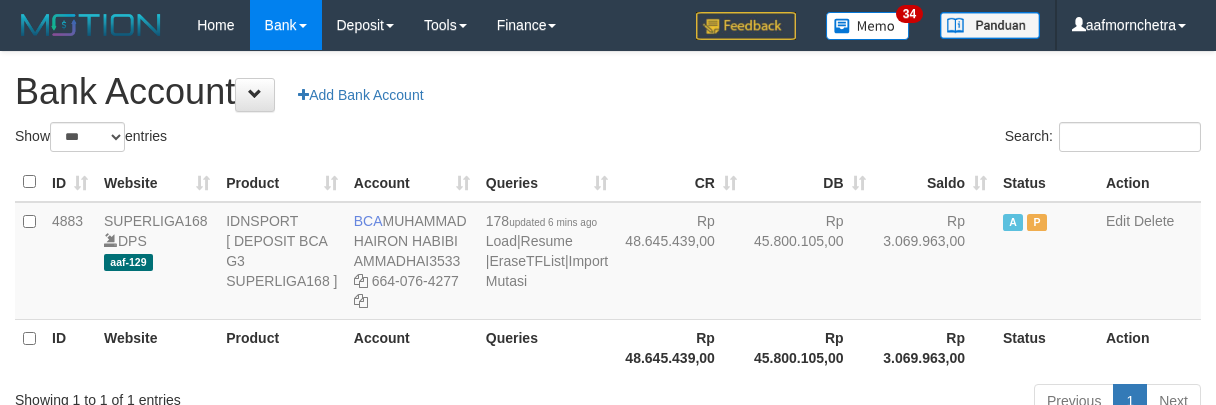 select on "***" 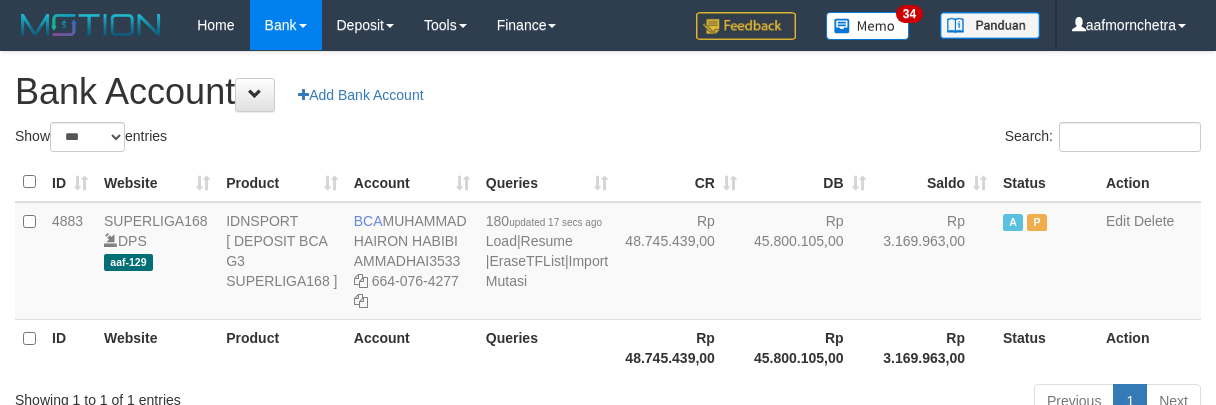 select on "***" 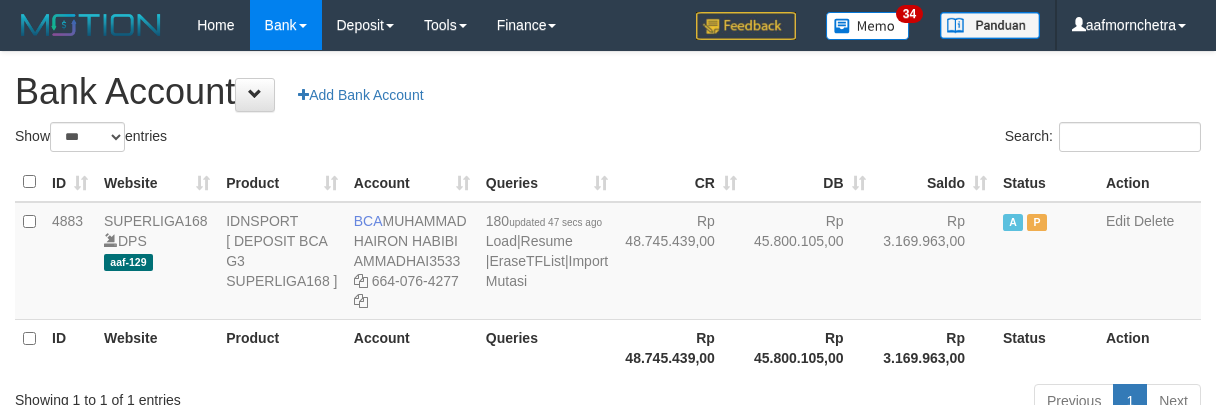 select on "***" 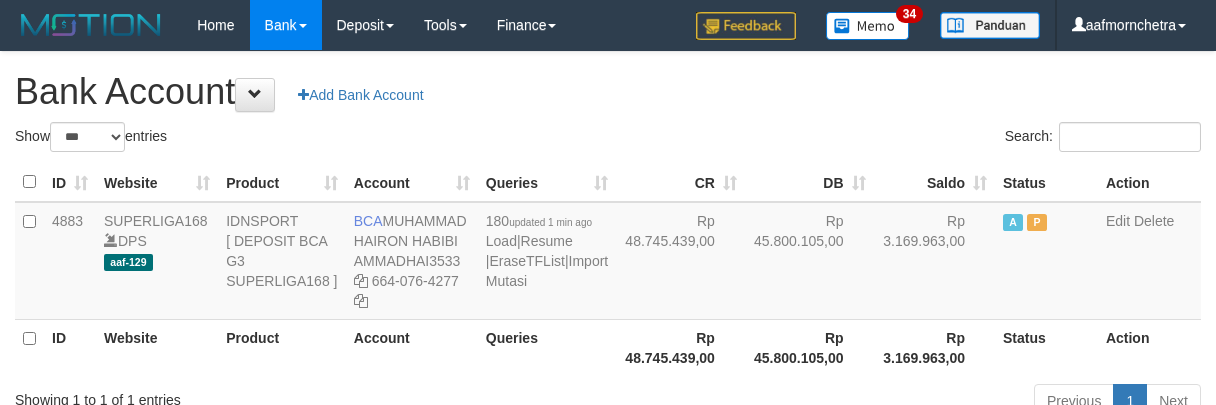 select on "***" 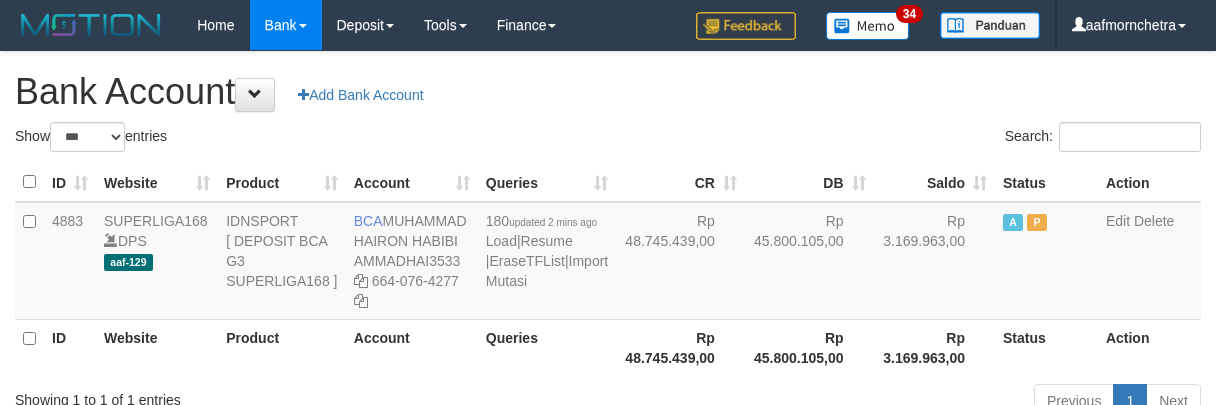select on "***" 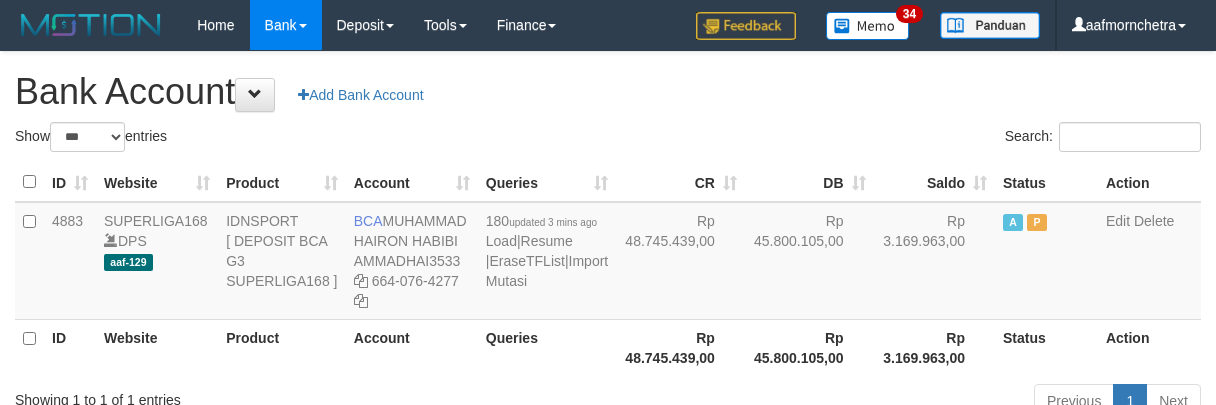 select on "***" 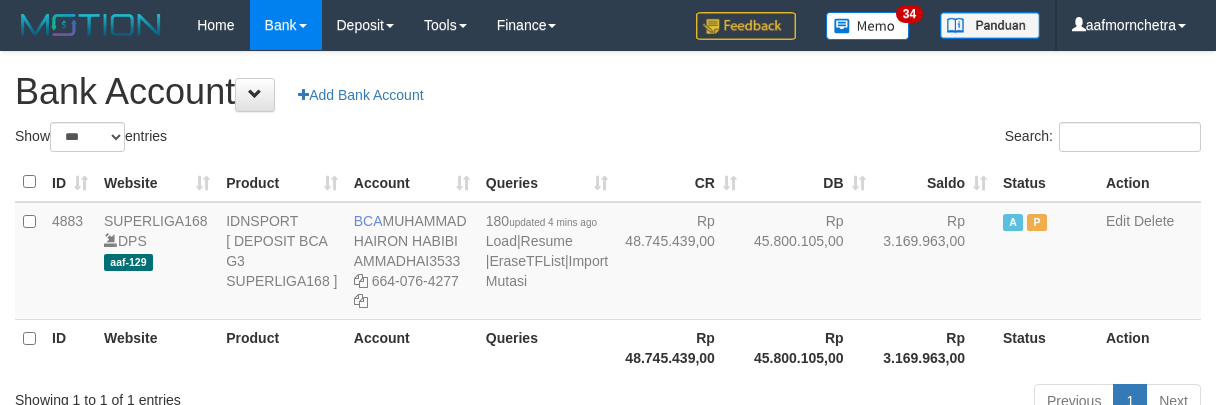 select on "***" 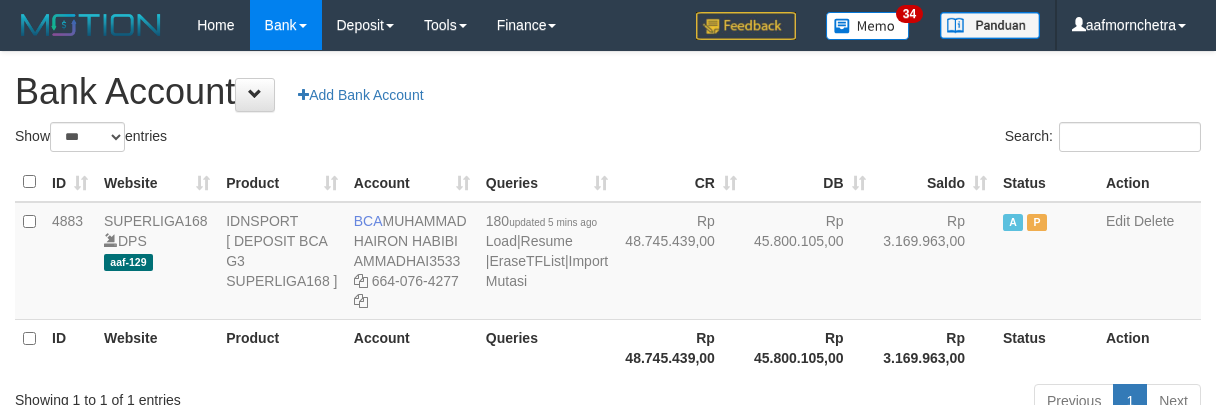 select on "***" 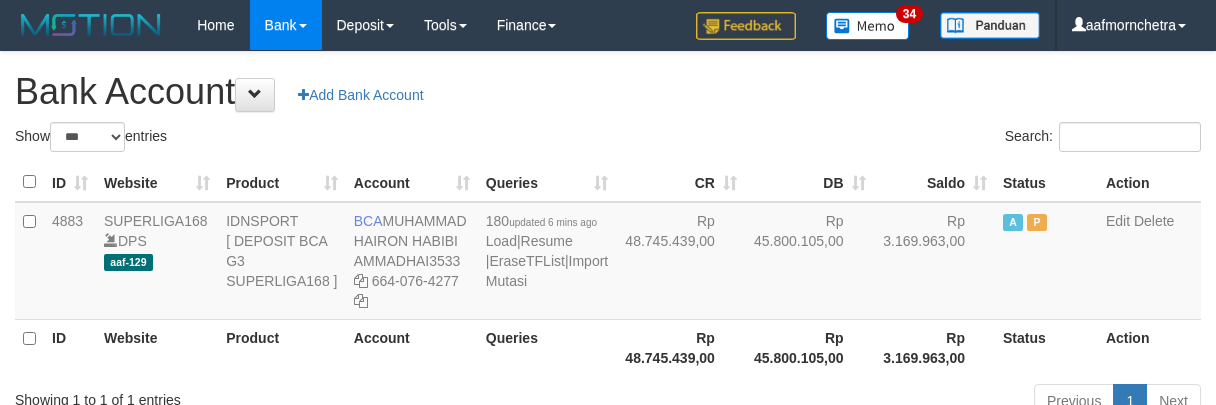 select on "***" 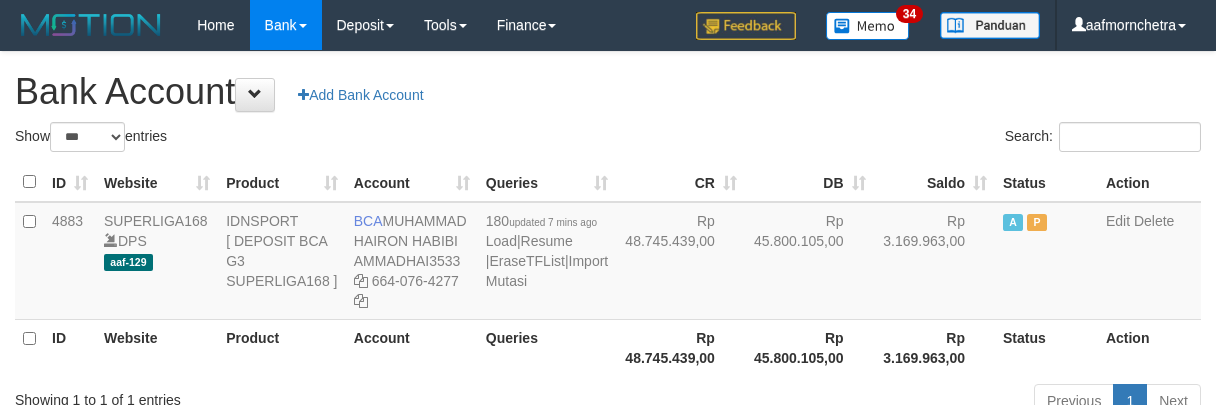 select on "***" 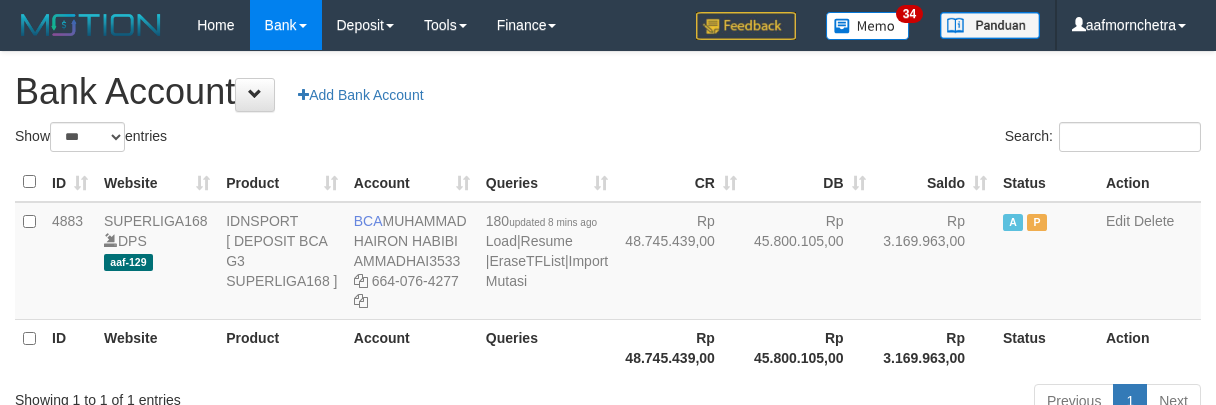 select on "***" 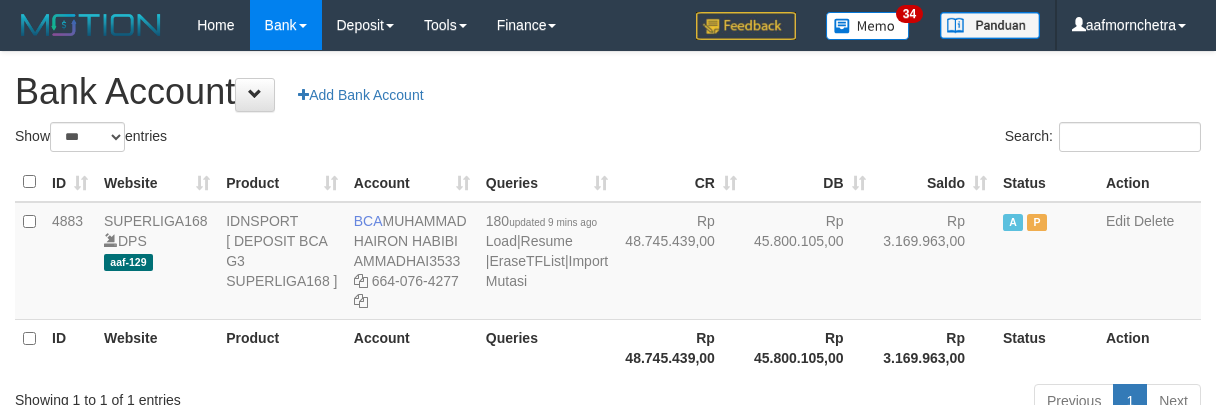 select on "***" 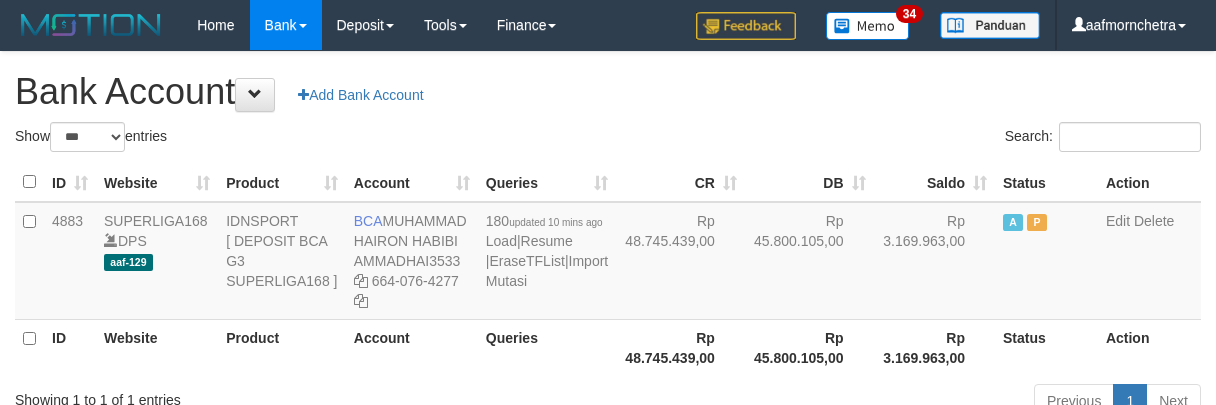 select on "***" 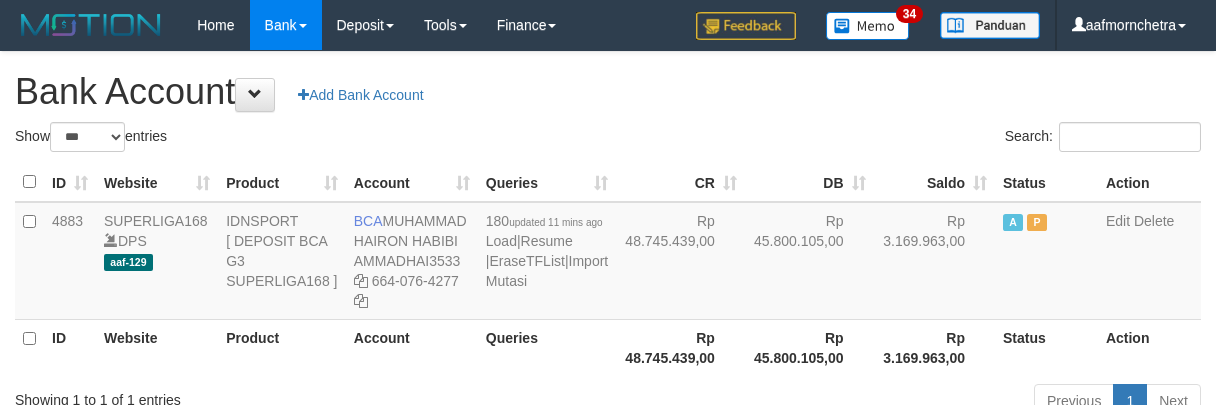 select on "***" 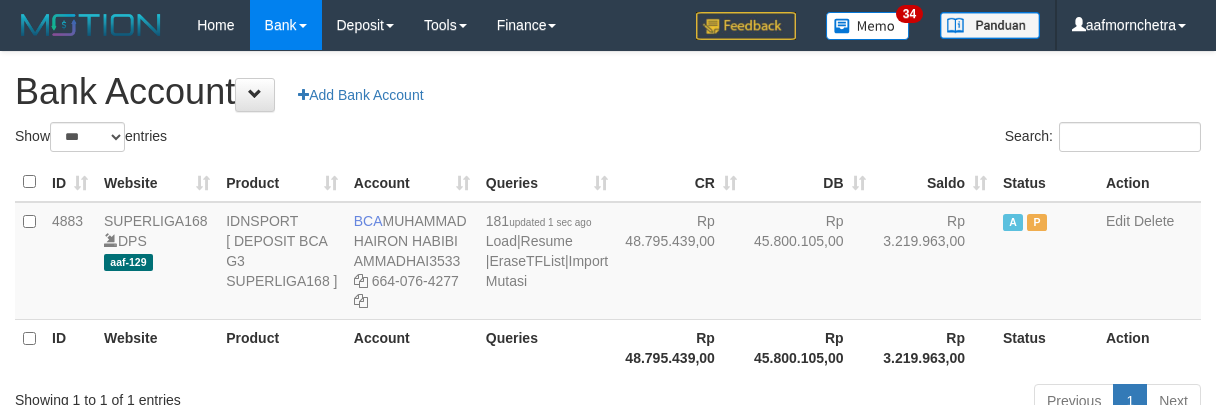 select on "***" 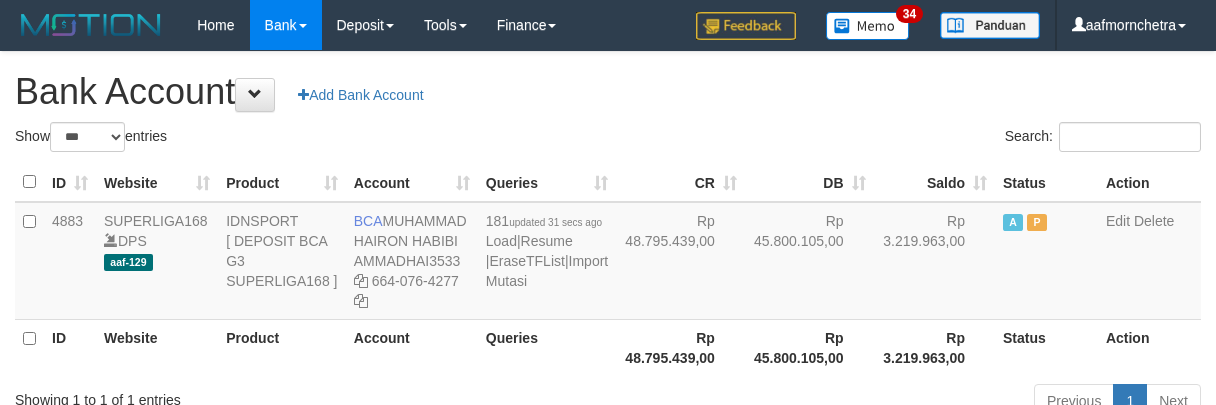 select on "***" 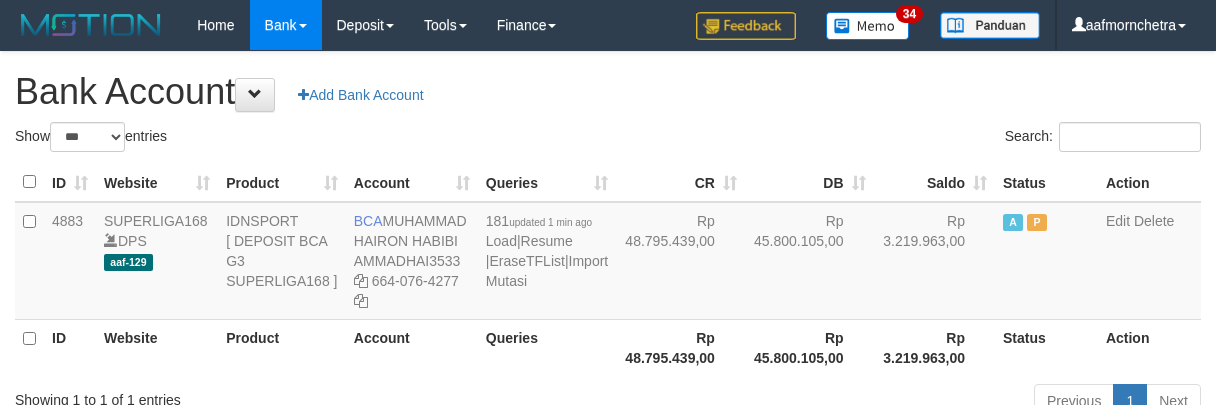 select on "***" 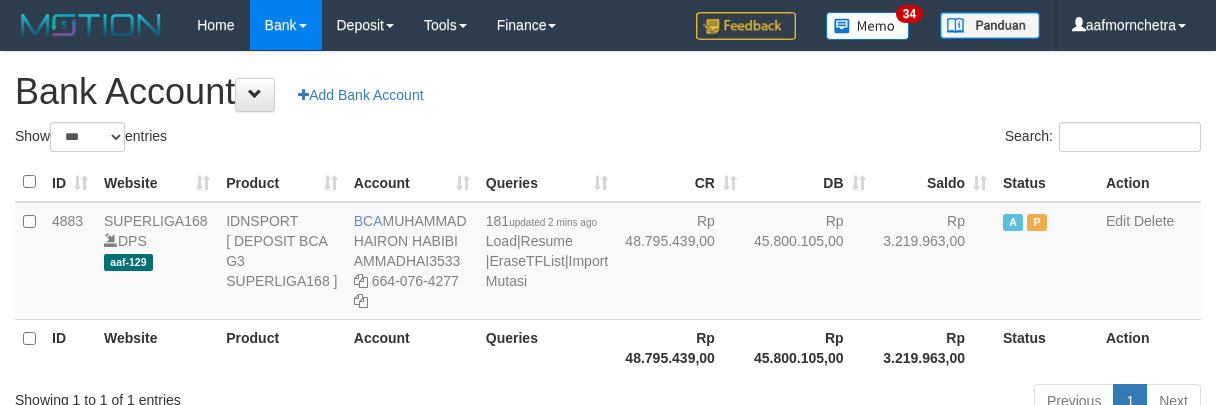 select on "***" 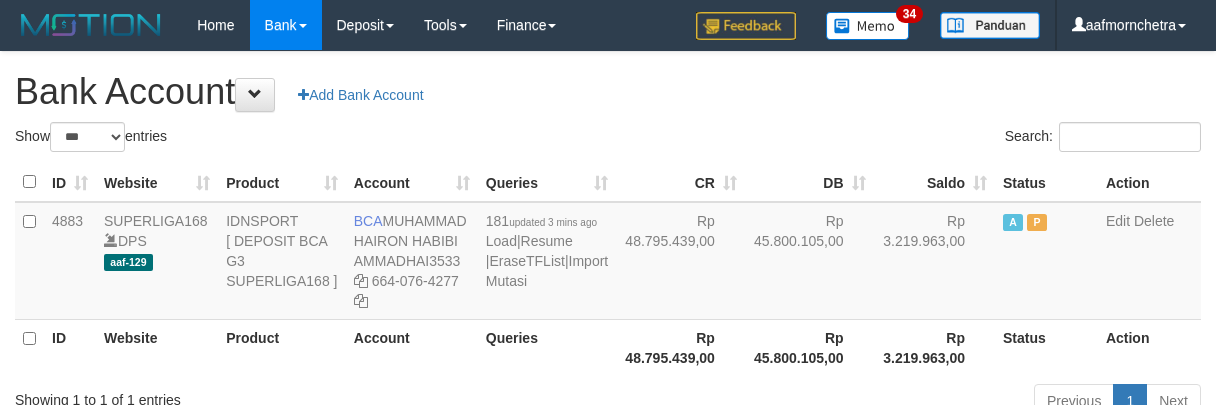 select on "***" 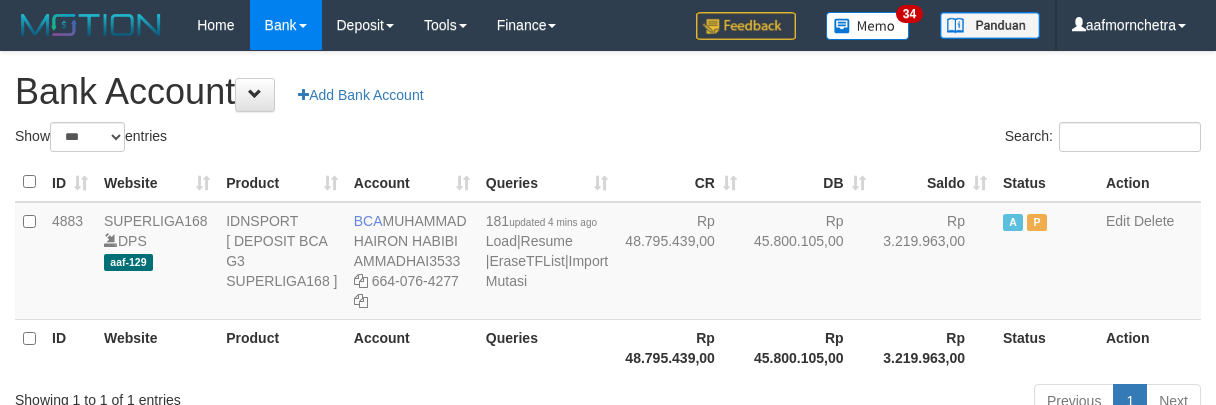 select on "***" 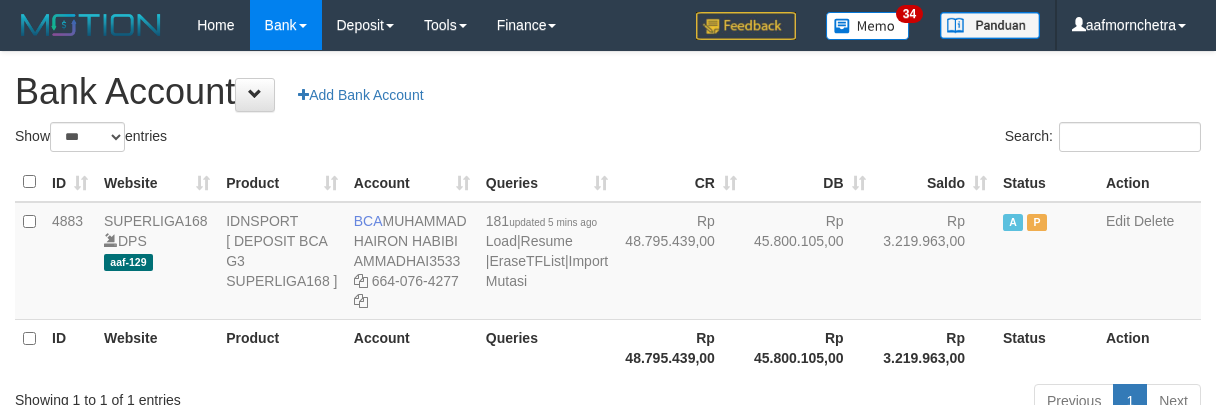 select on "***" 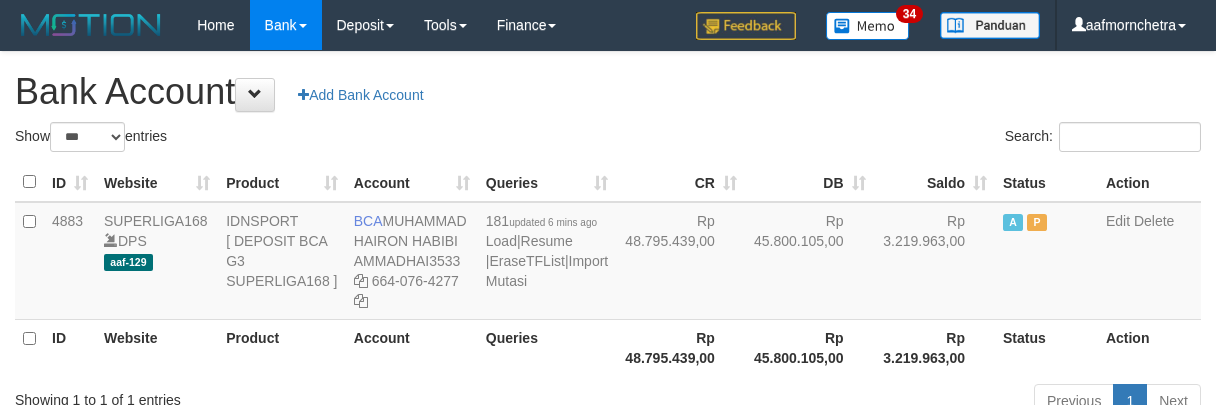 select on "***" 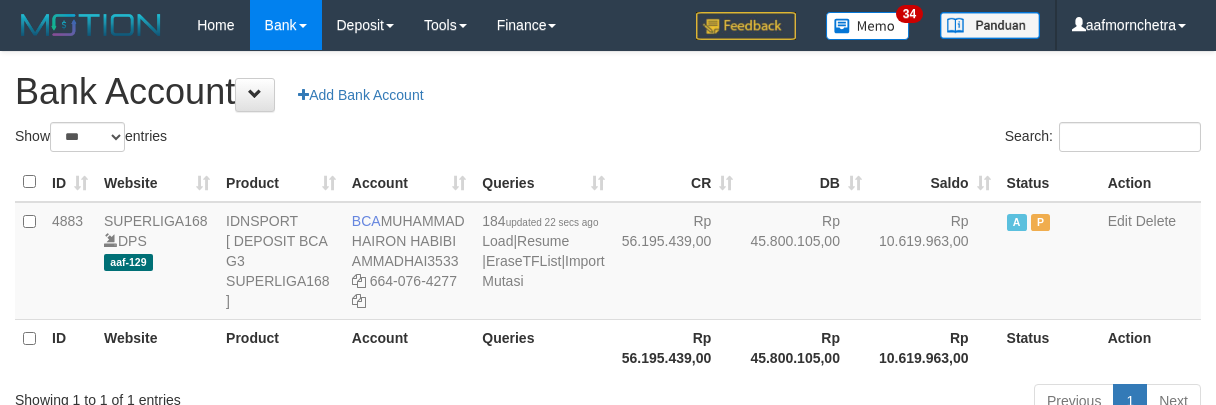 select on "***" 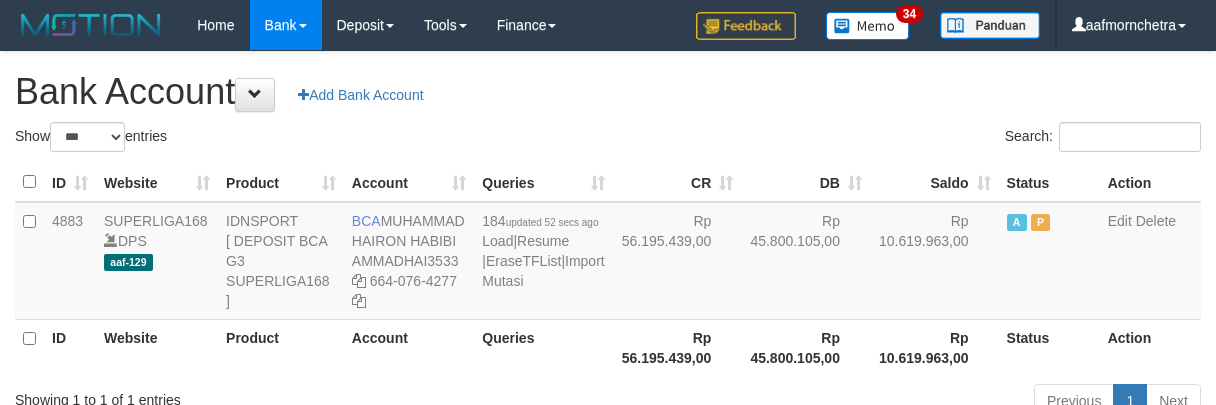 select on "***" 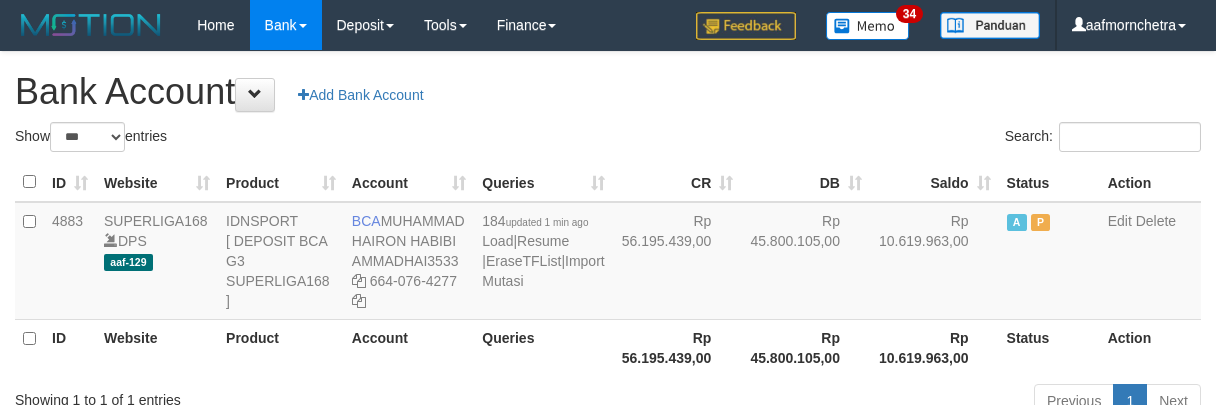 select on "***" 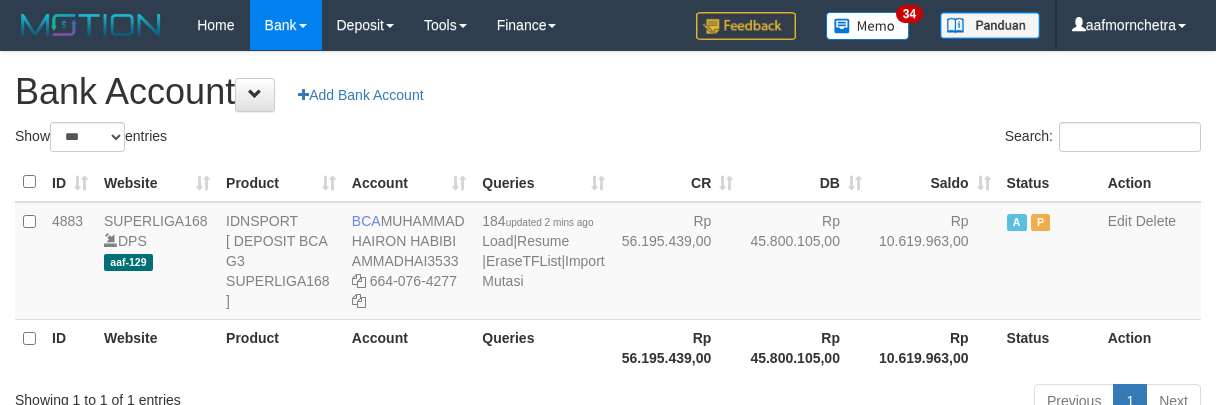 select on "***" 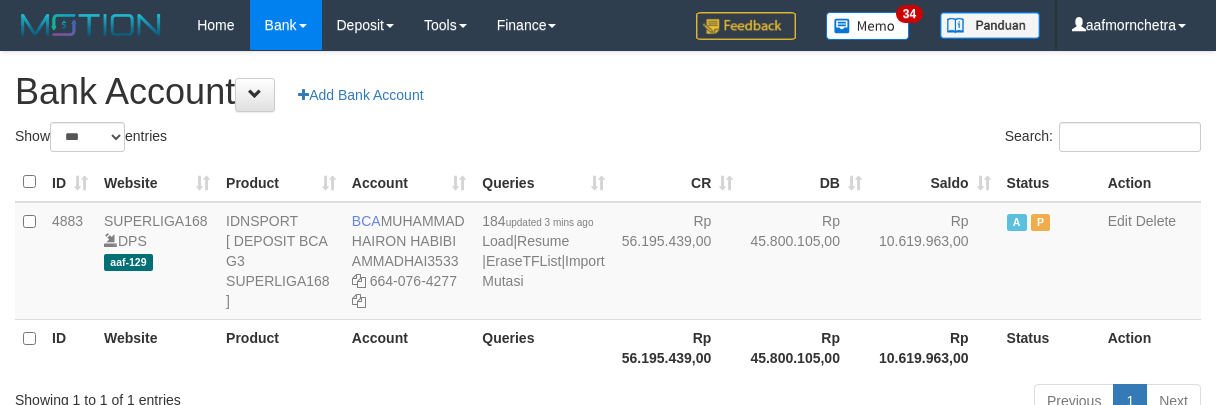 select on "***" 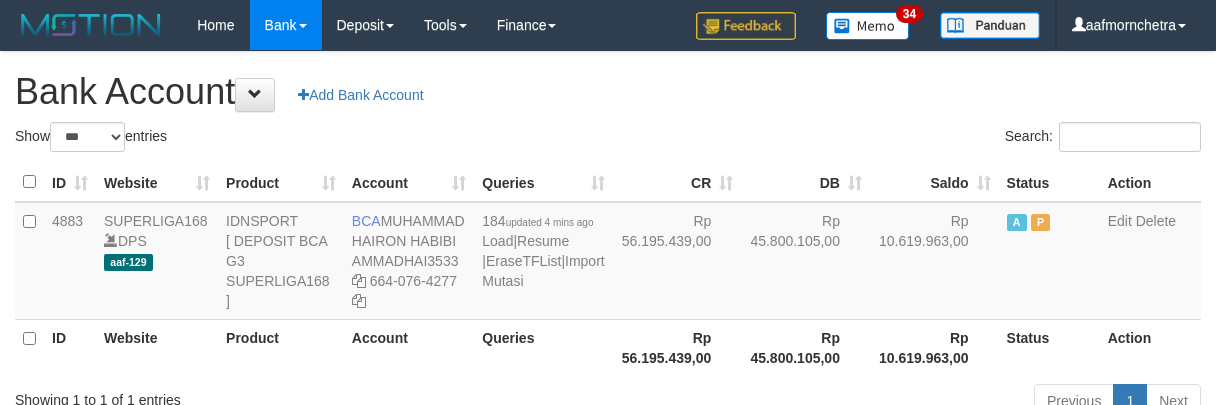 select on "***" 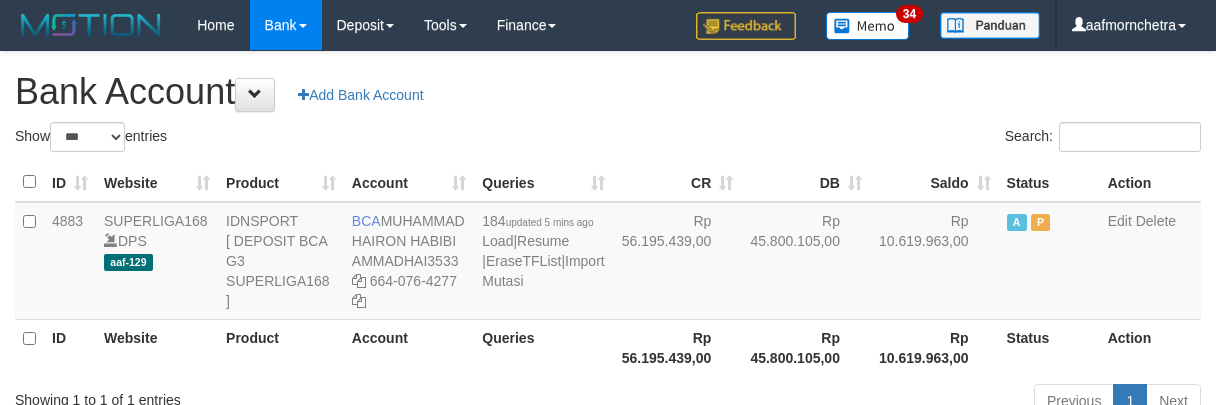 select on "***" 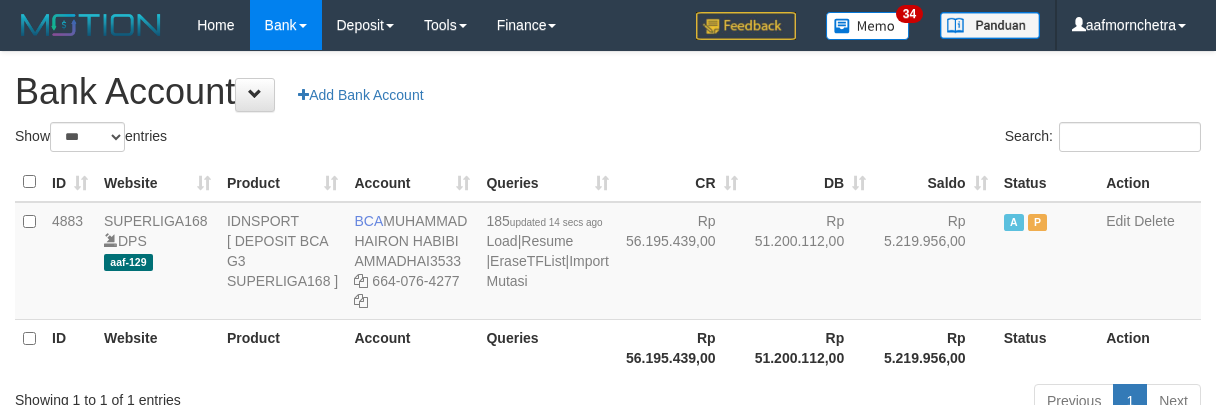 select on "***" 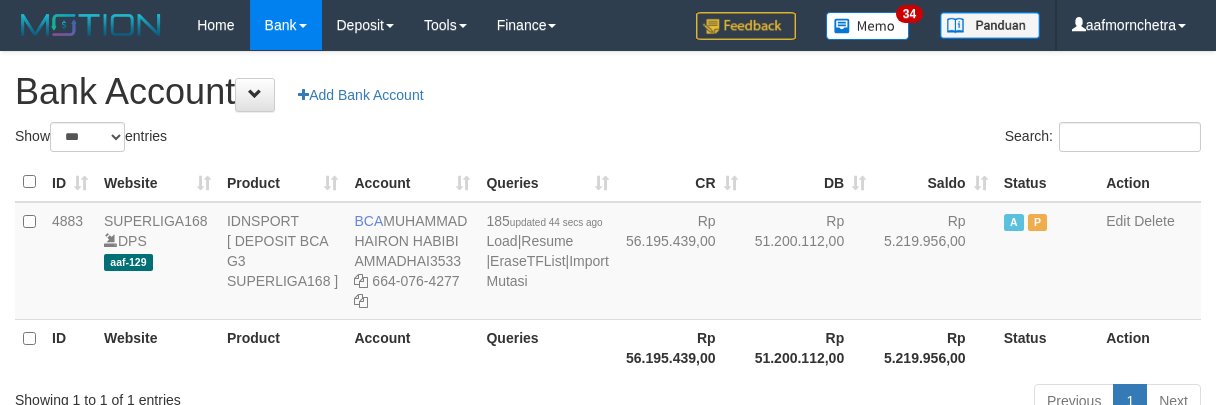select on "***" 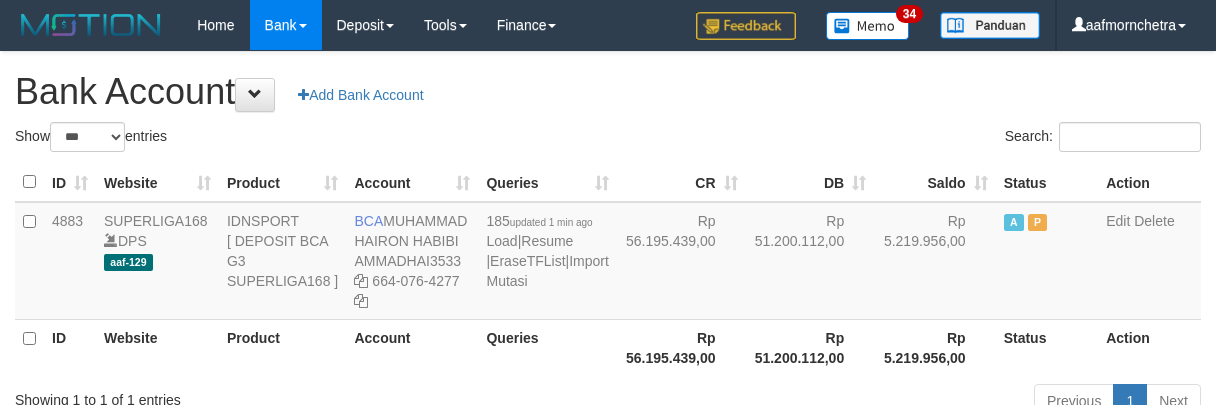 select on "***" 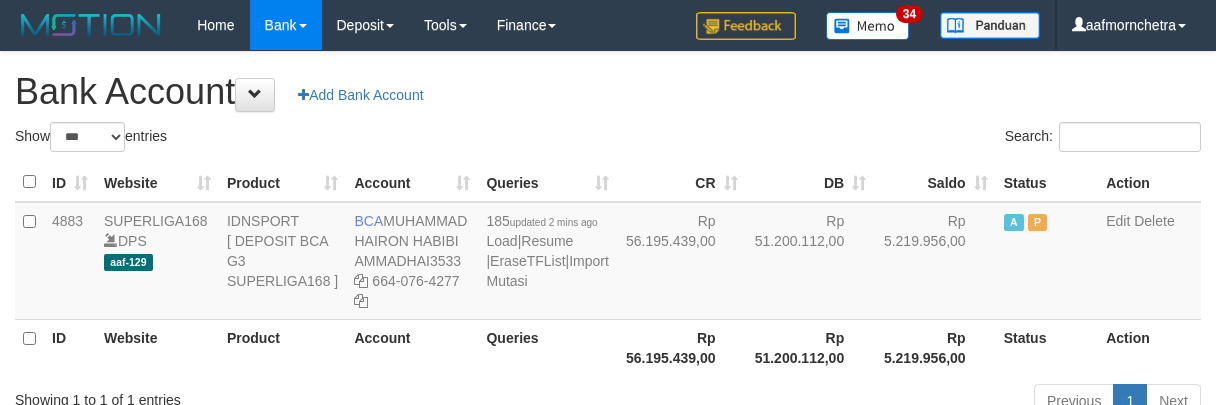 select on "***" 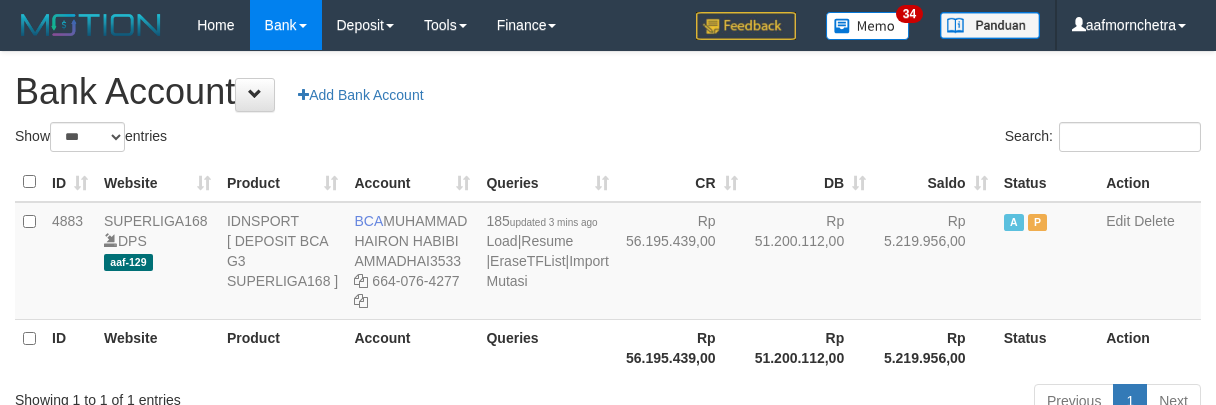 select on "***" 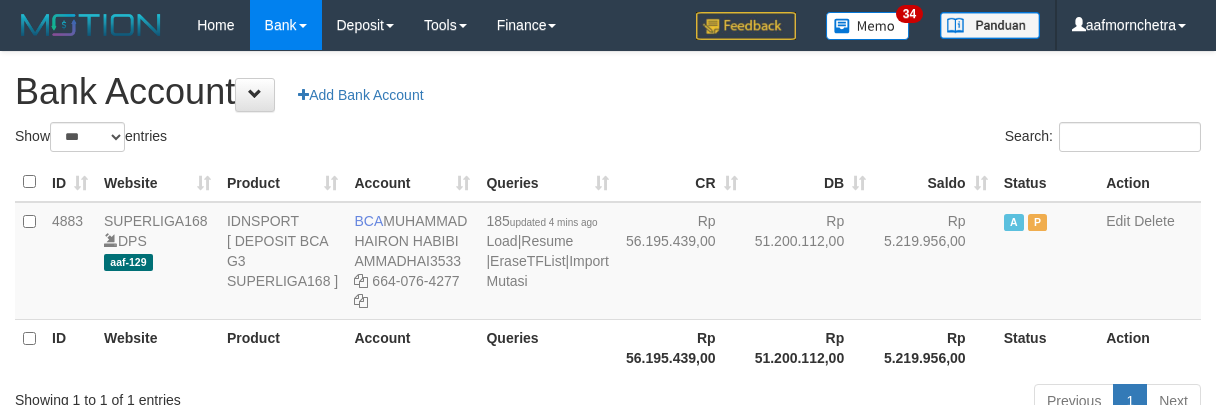 select on "***" 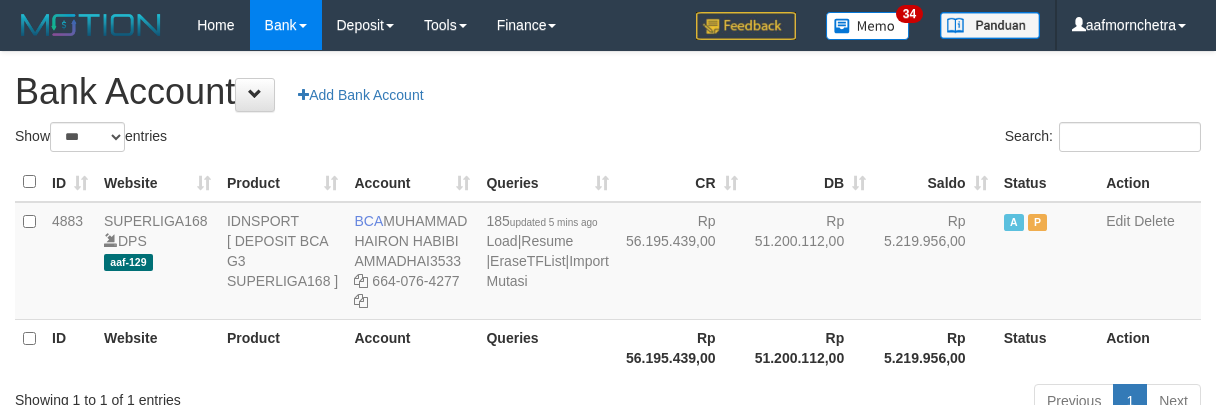 select on "***" 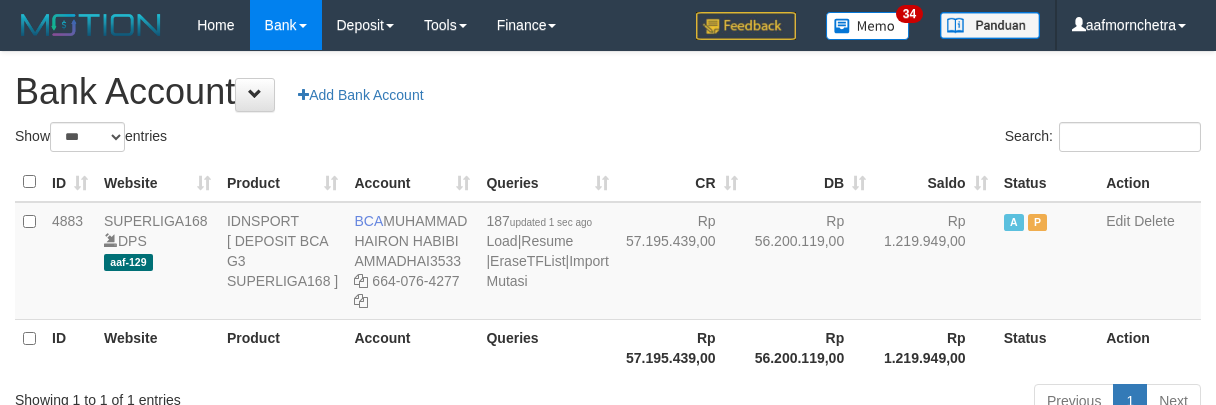 select on "***" 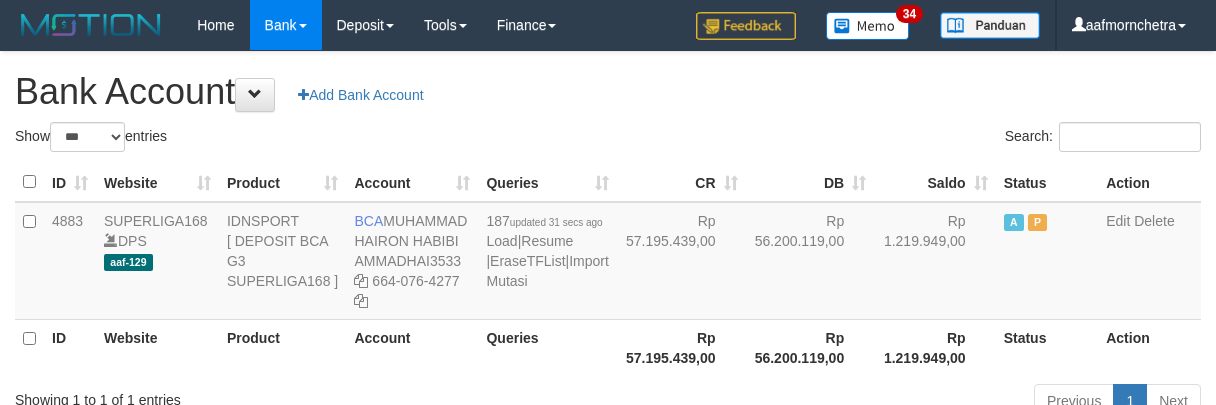 select on "***" 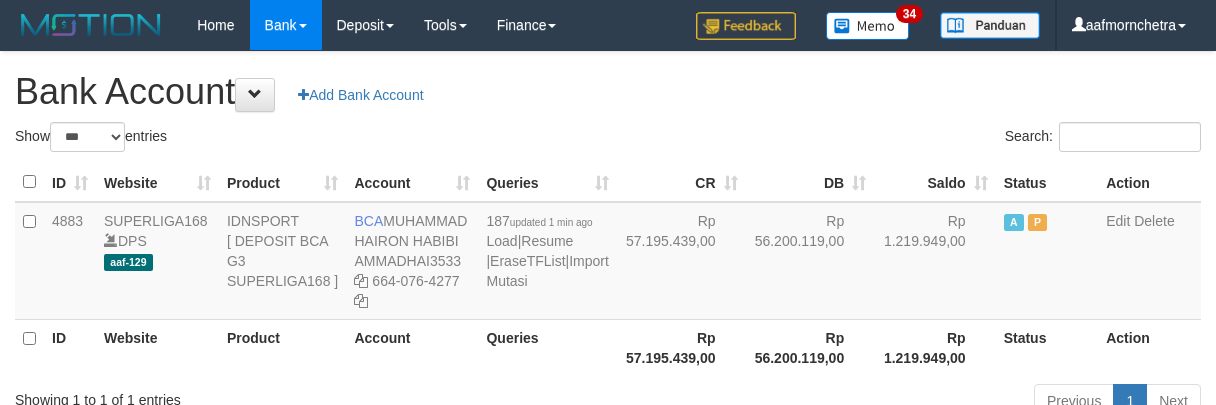 select on "***" 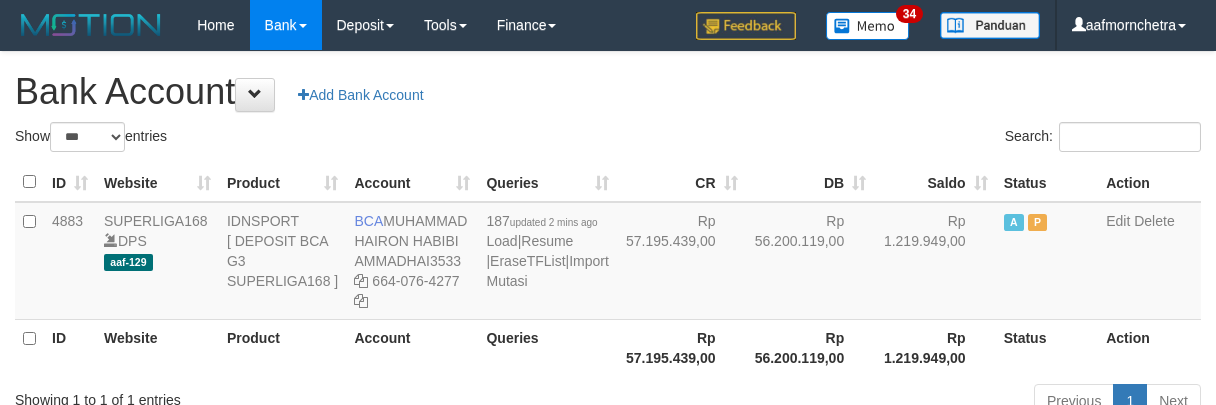 select on "***" 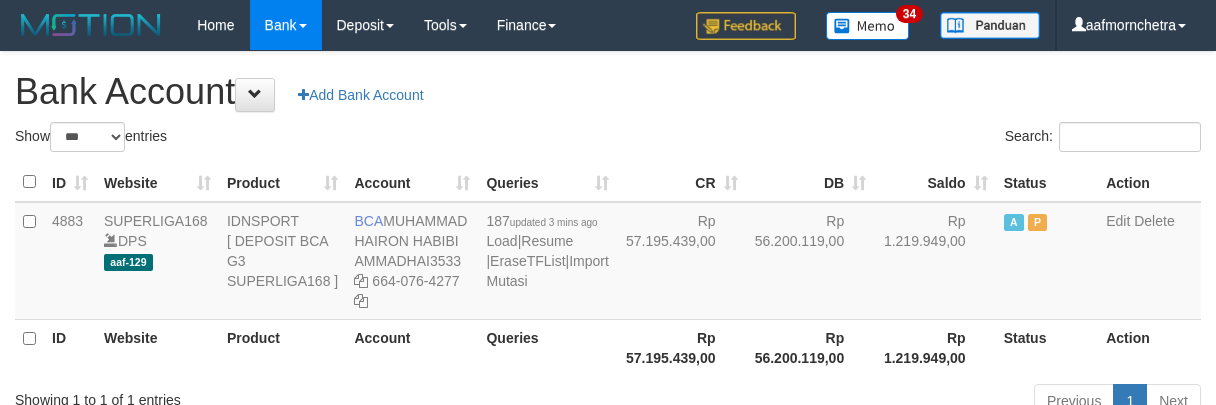 select on "***" 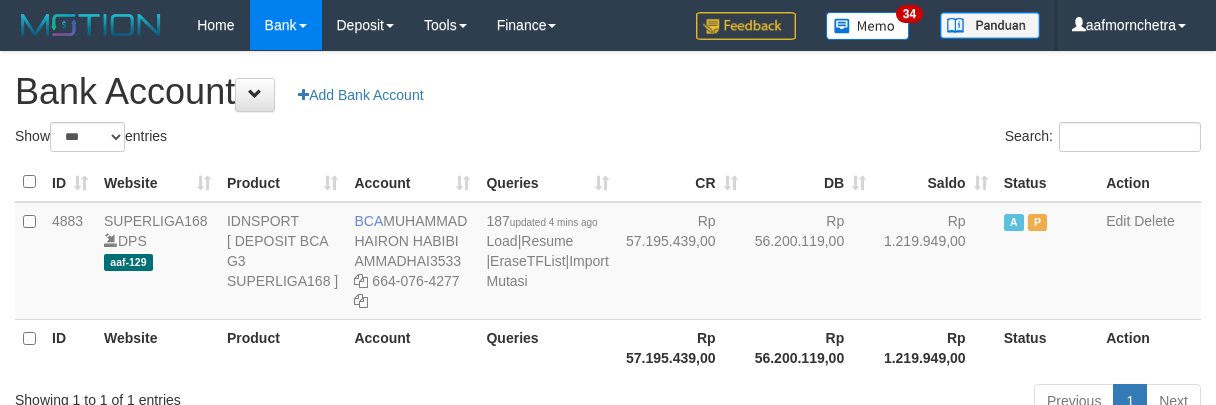 select on "***" 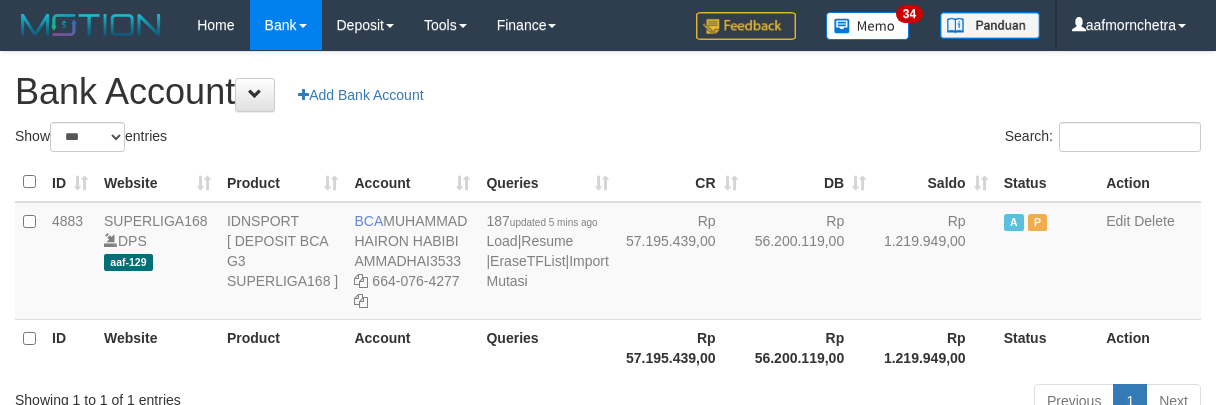 select on "***" 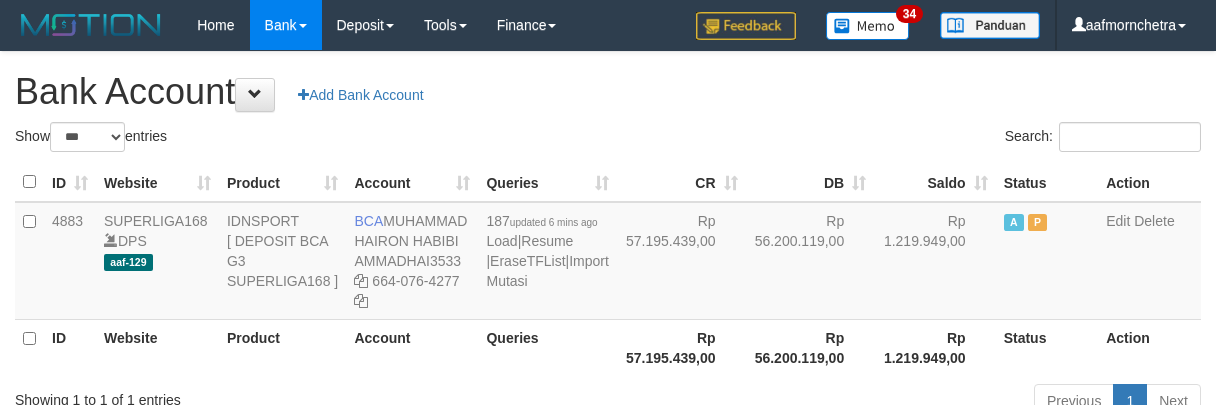 select on "***" 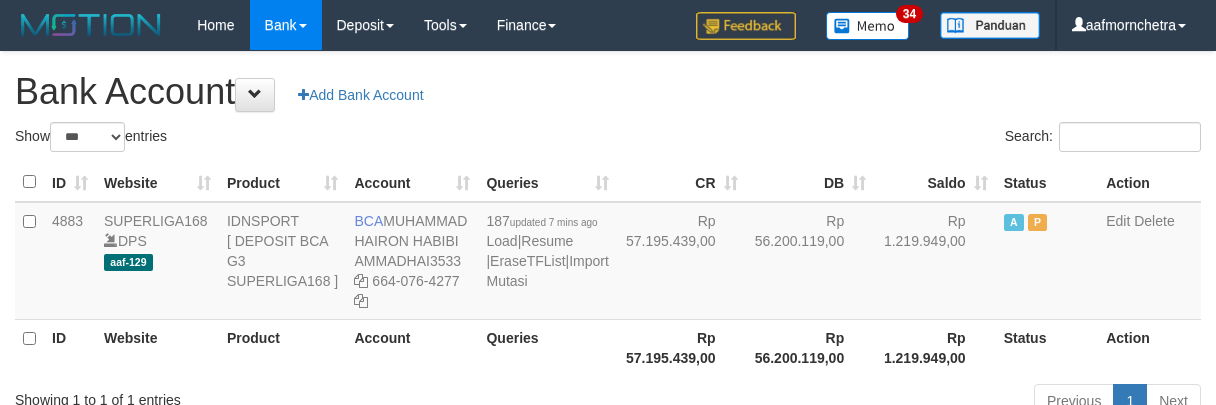 select on "***" 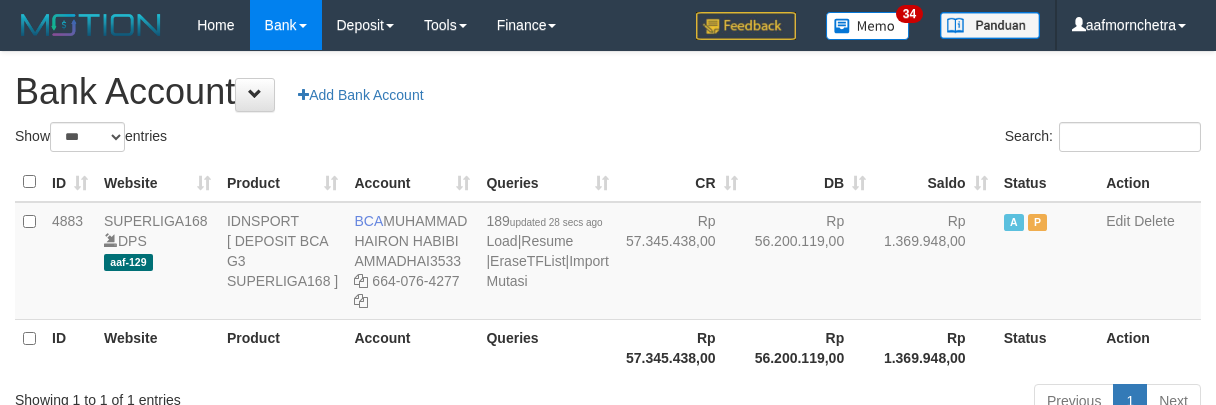 select on "***" 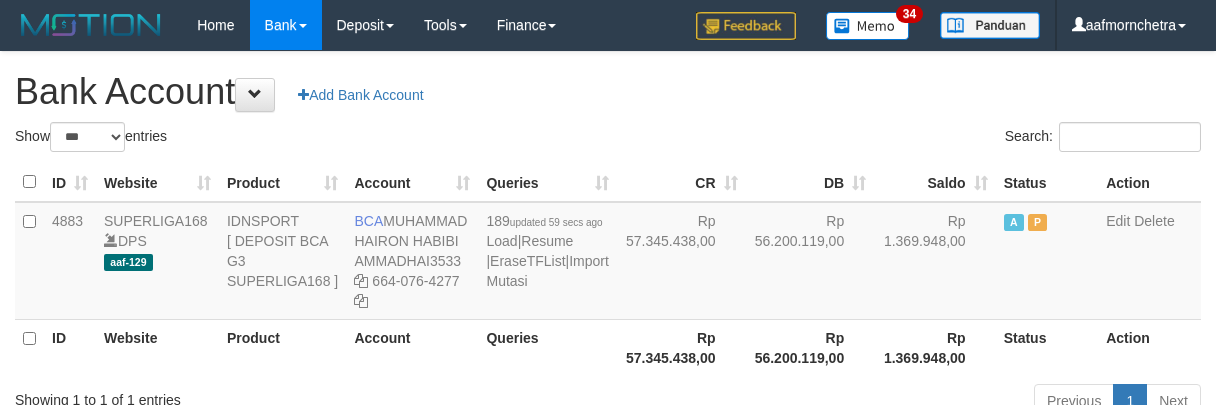 select on "***" 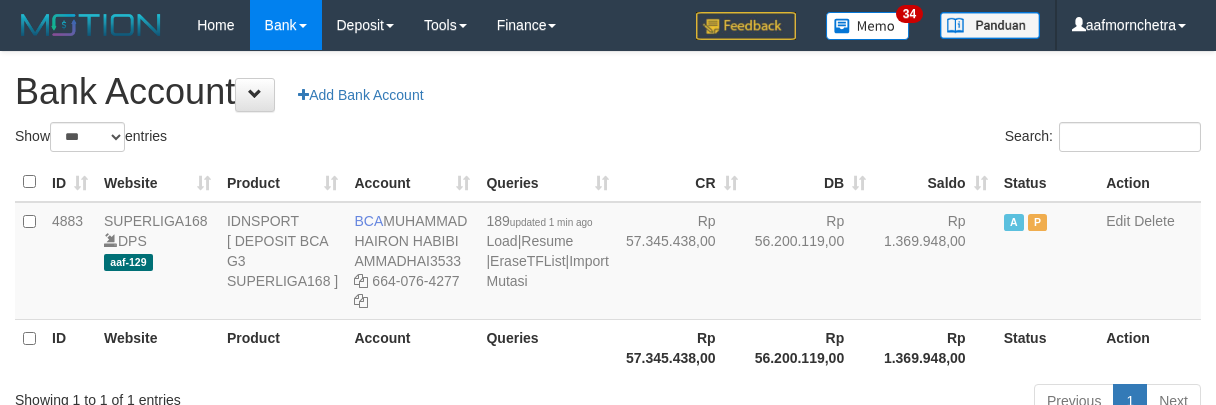 select on "***" 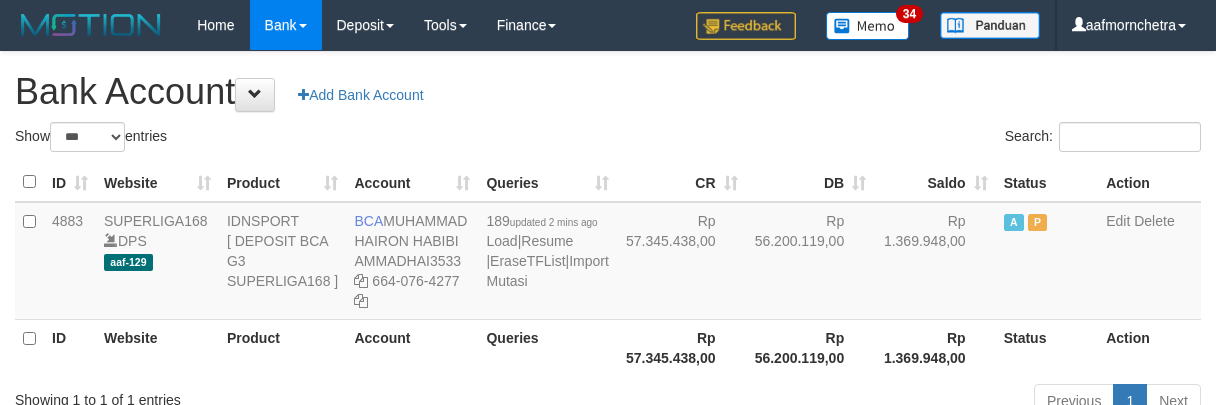 select on "***" 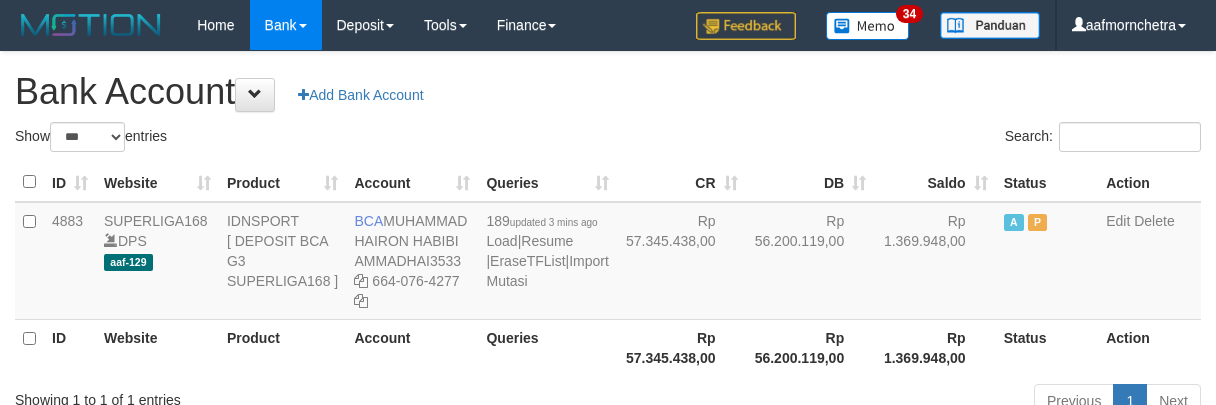 select on "***" 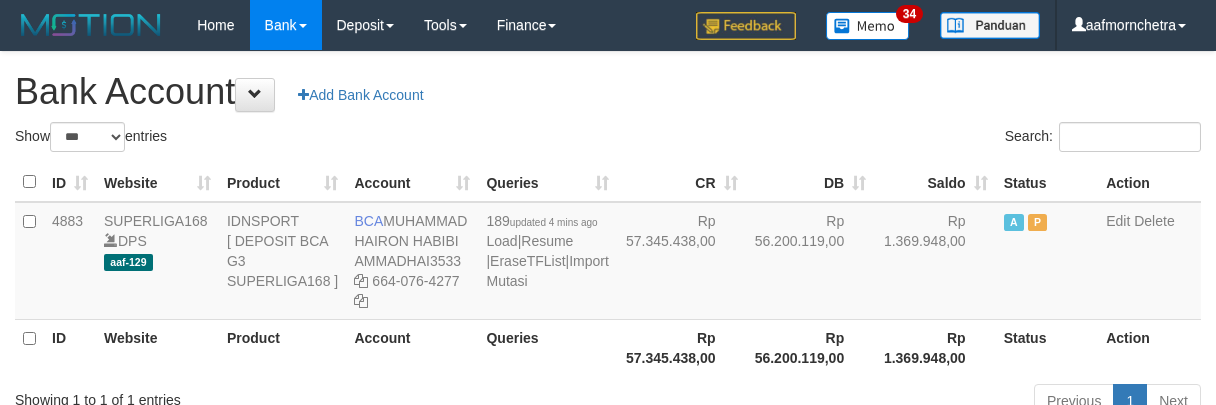 select on "***" 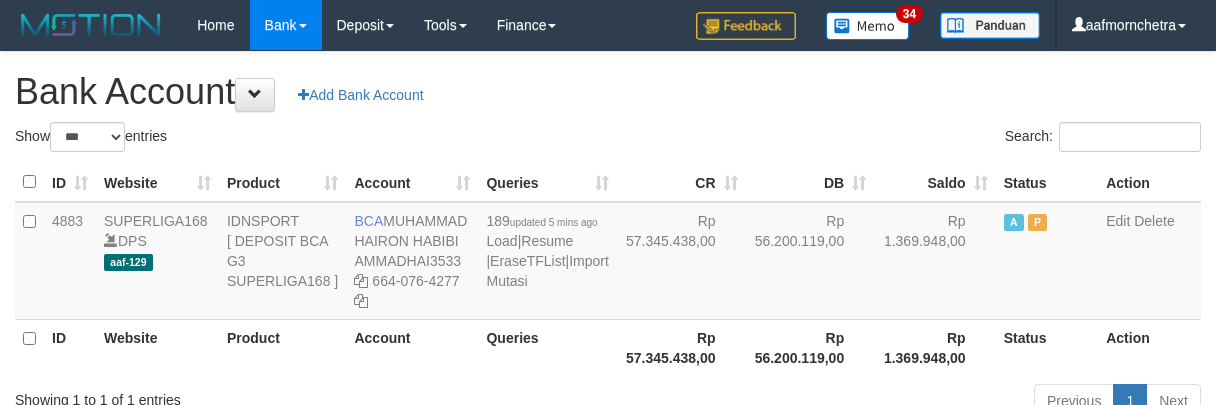 select on "***" 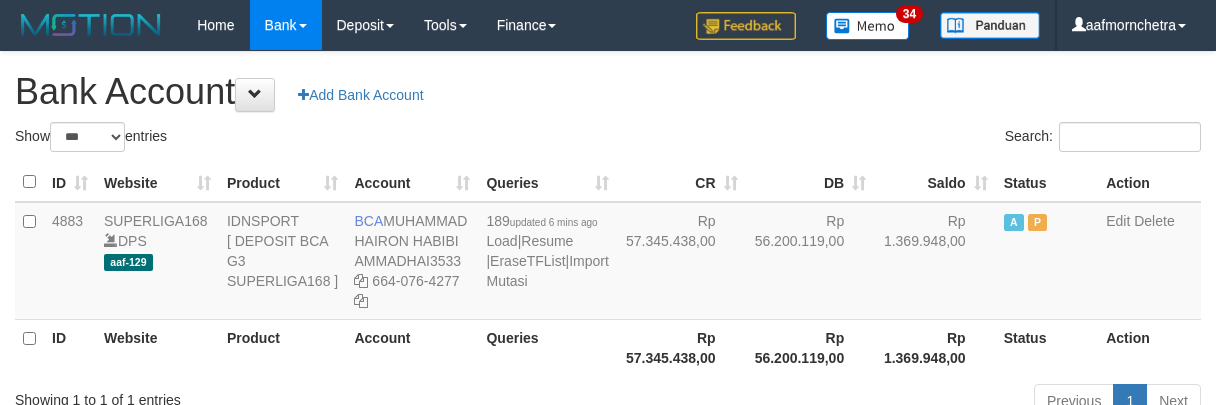 select on "***" 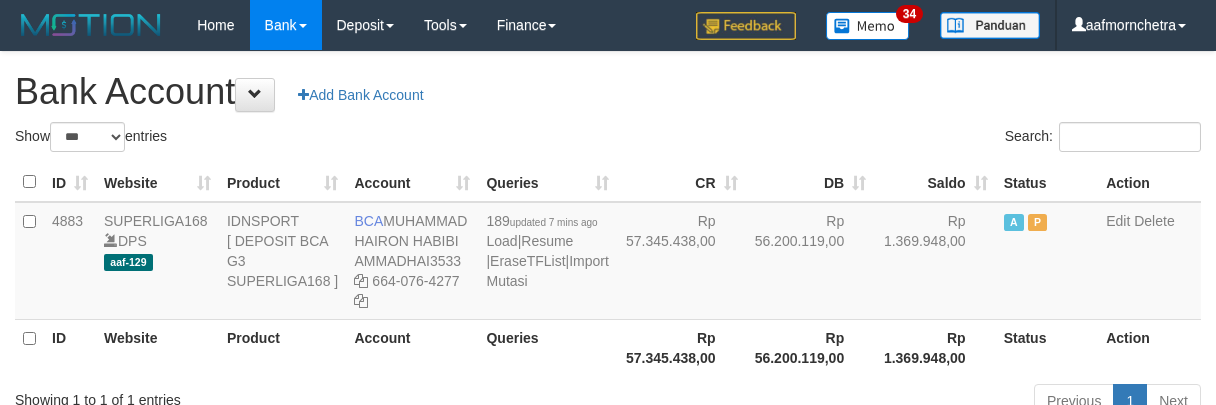 select on "***" 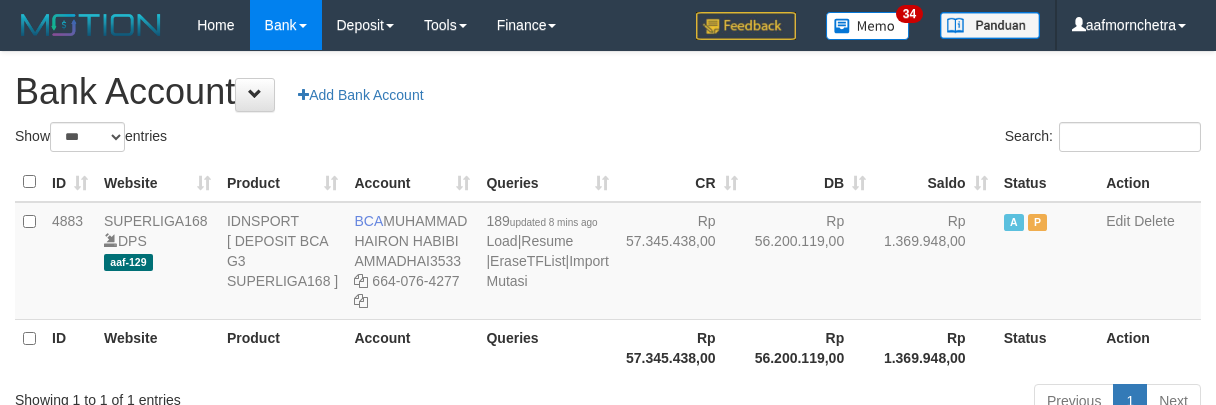select on "***" 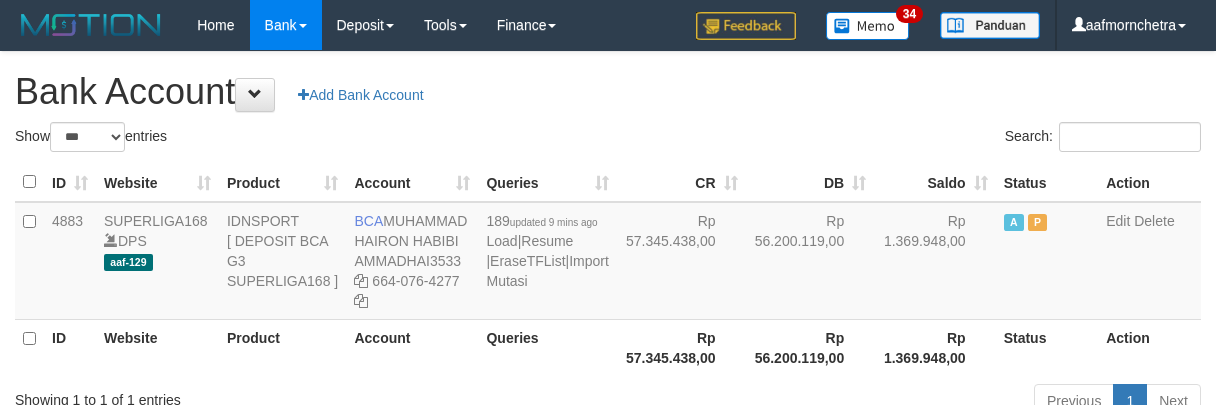 select on "***" 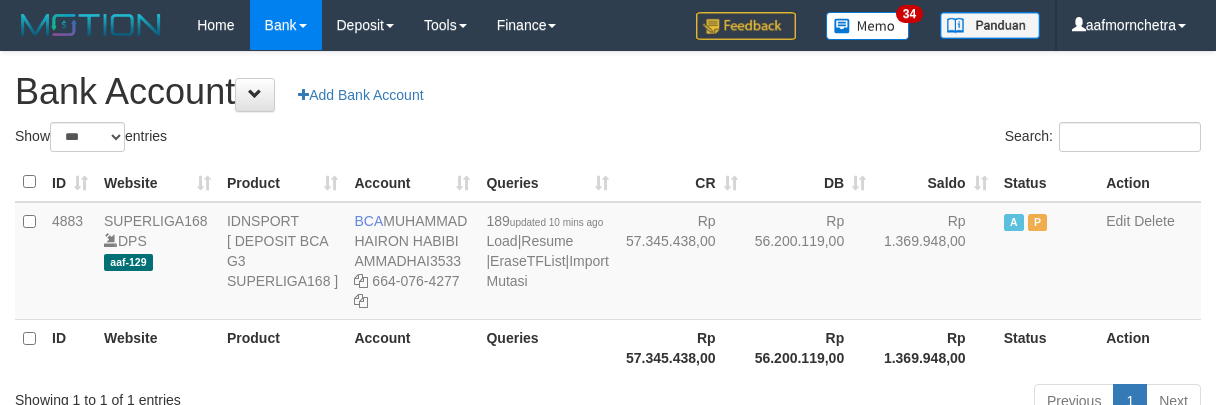 select on "***" 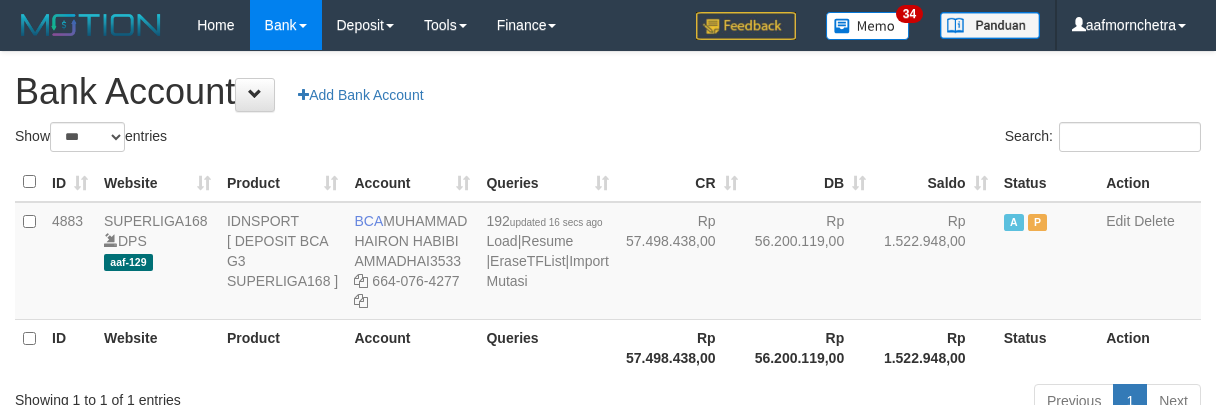 select on "***" 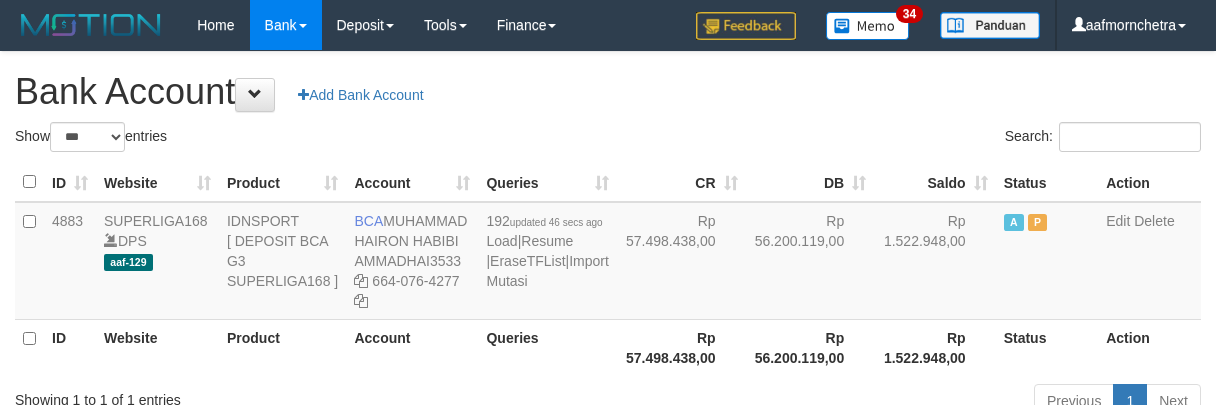 select on "***" 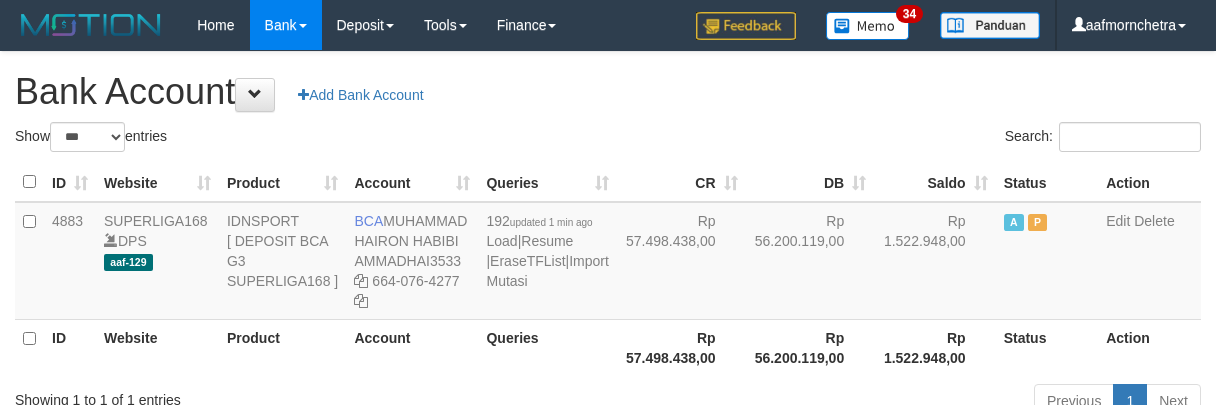 select on "***" 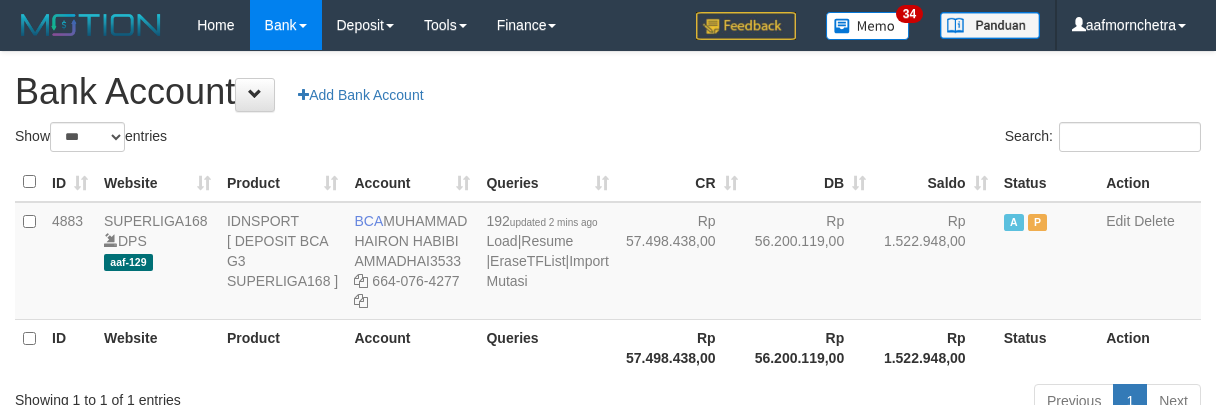 select on "***" 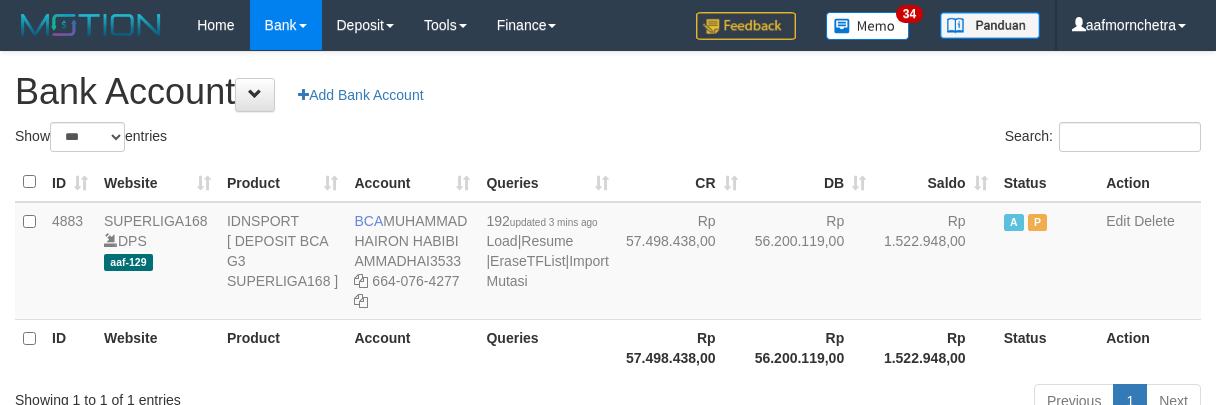 select on "***" 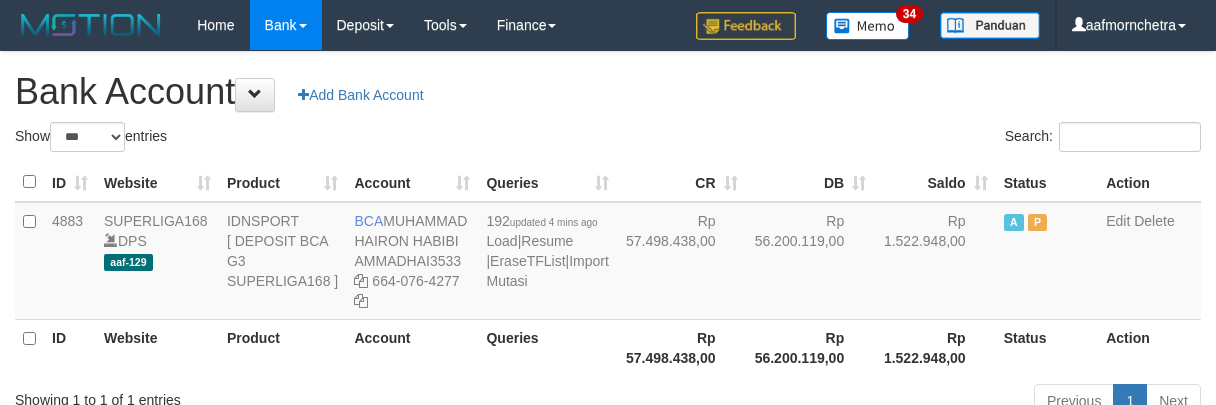 select on "***" 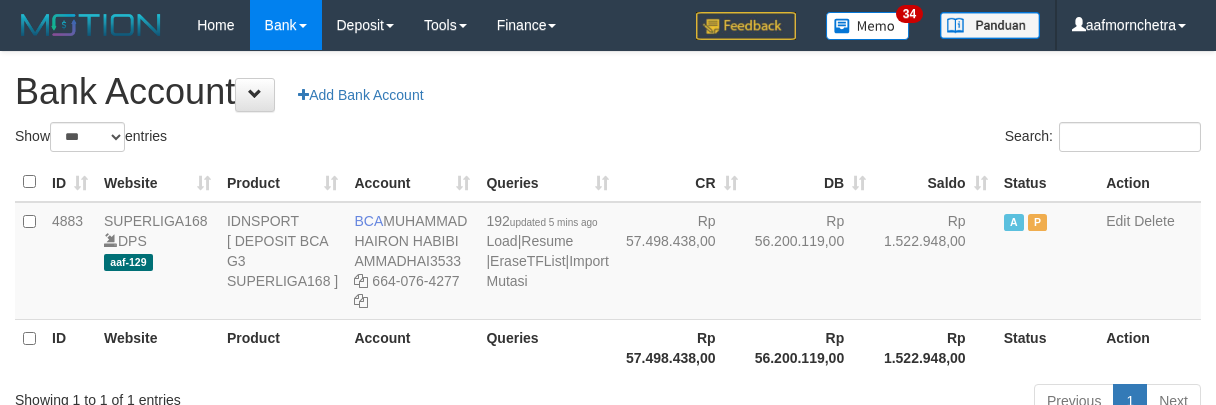select on "***" 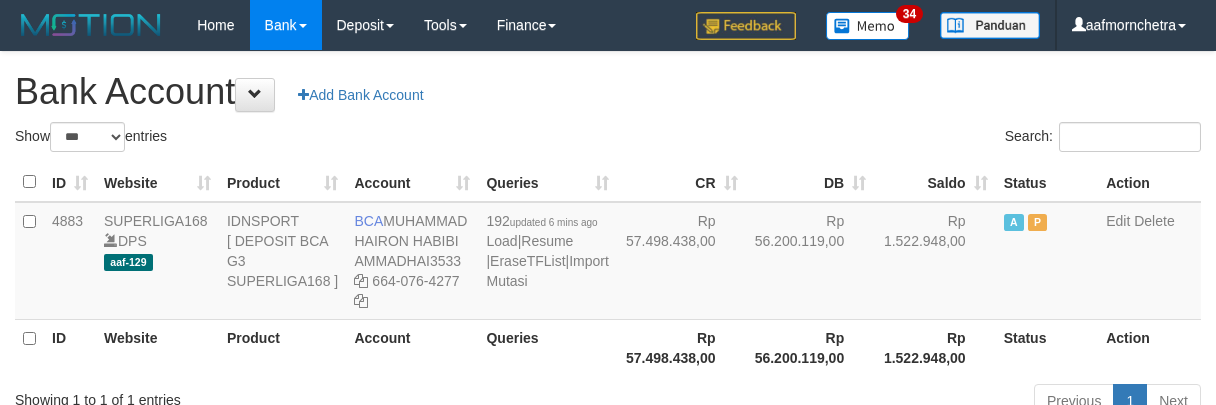 select on "***" 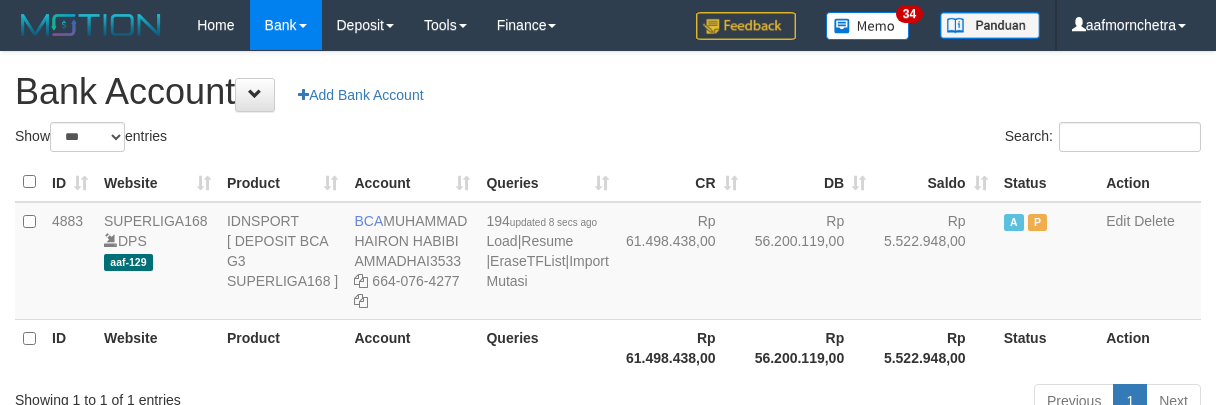 select on "***" 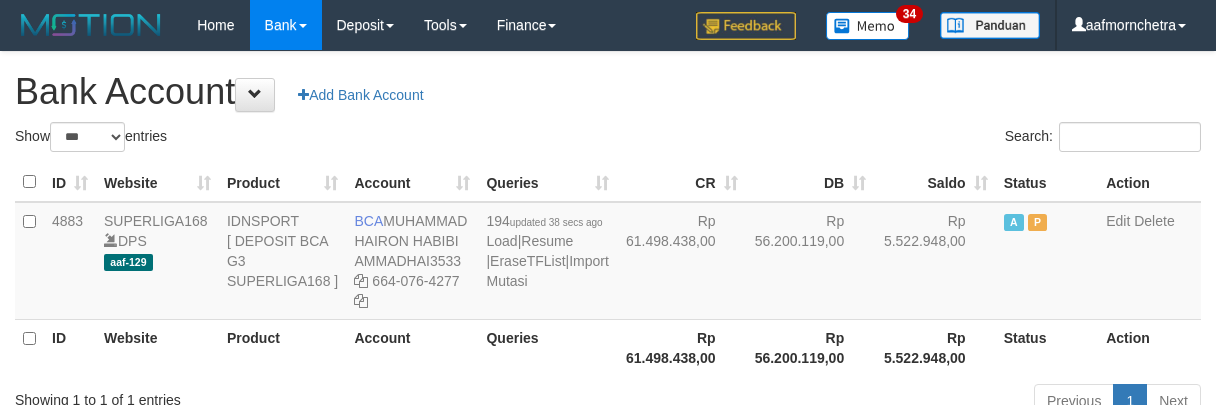 select on "***" 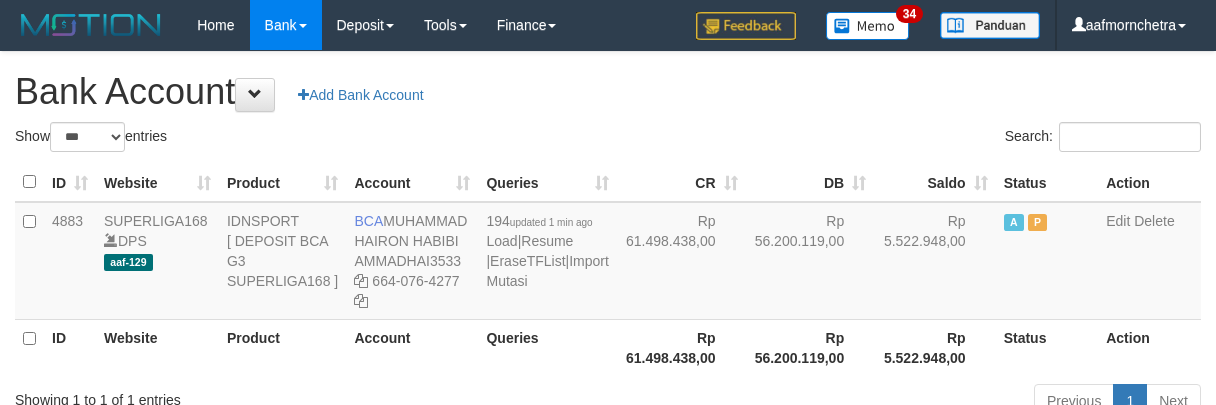 select on "***" 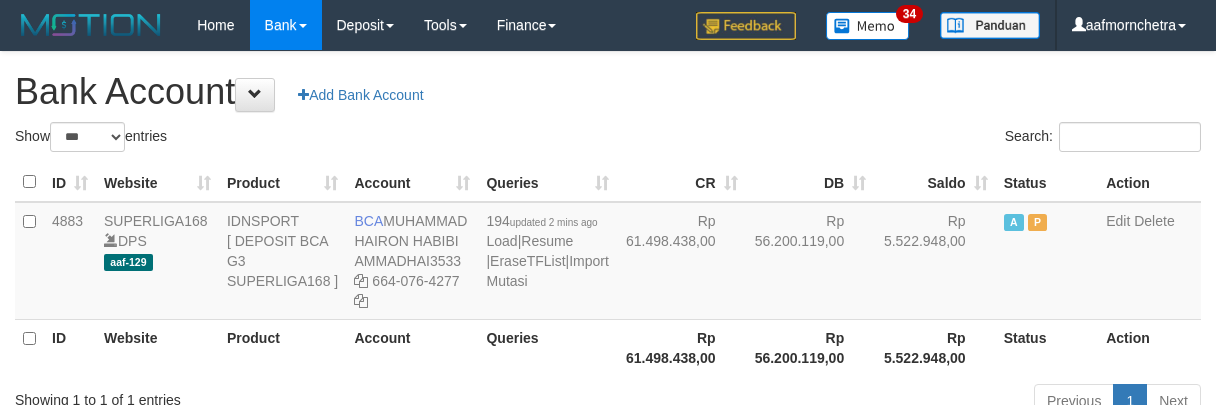 select on "***" 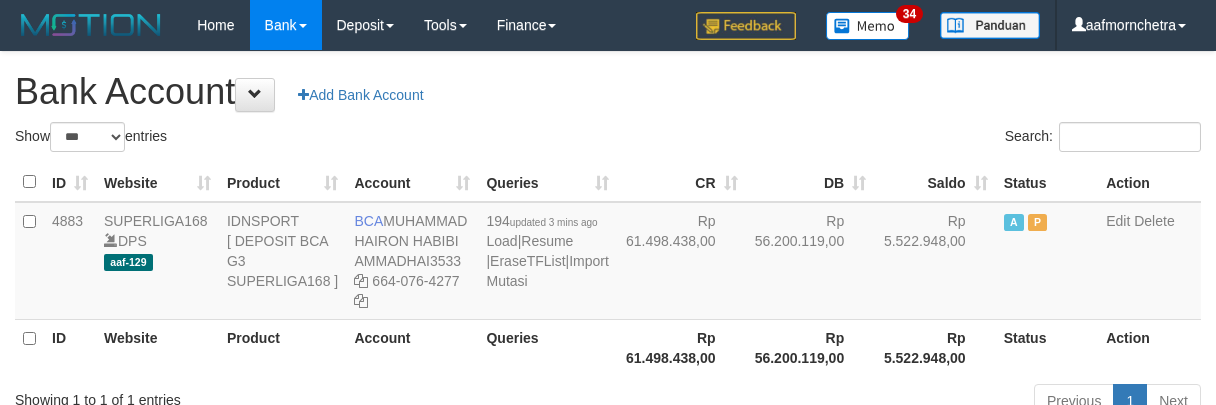 select on "***" 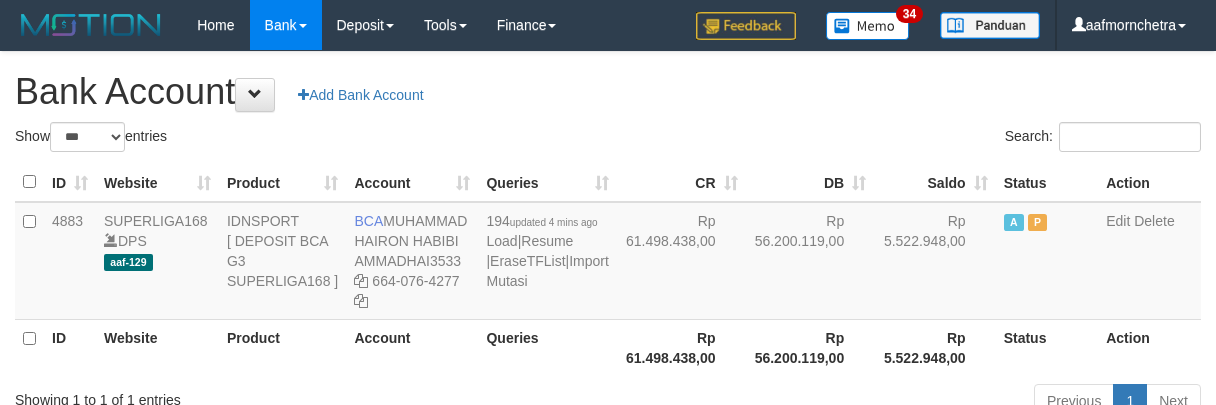 select on "***" 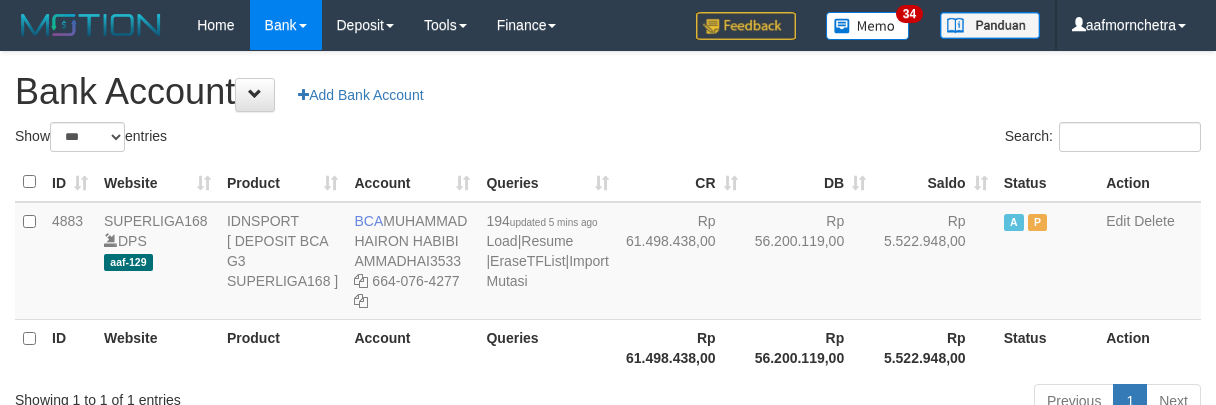 select on "***" 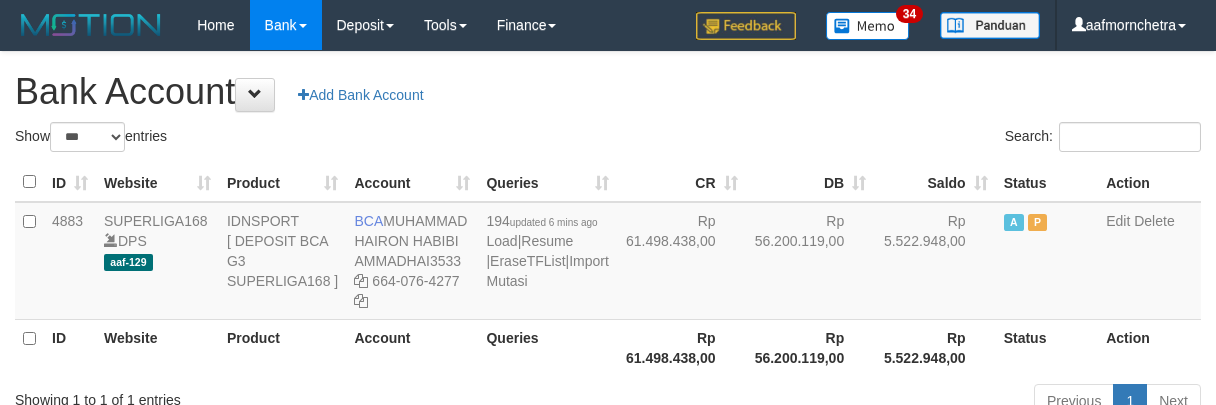 select on "***" 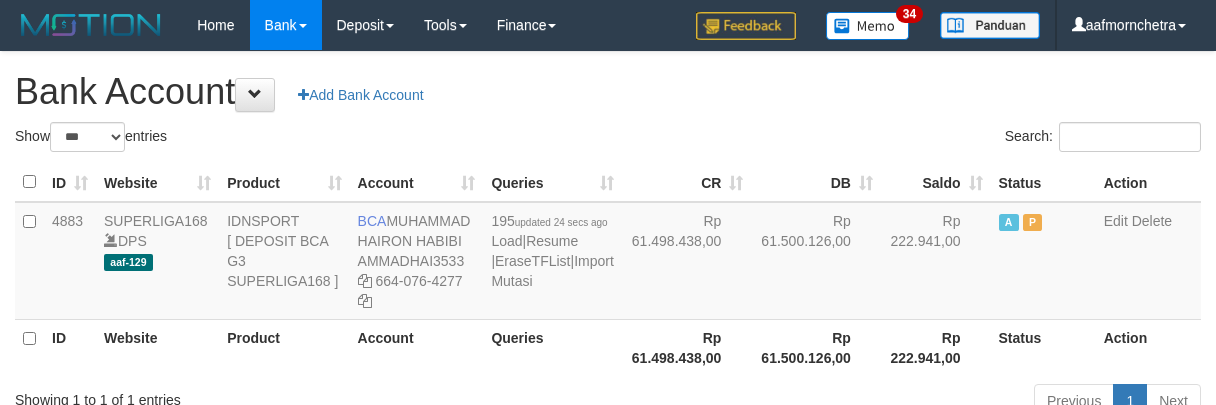 select on "***" 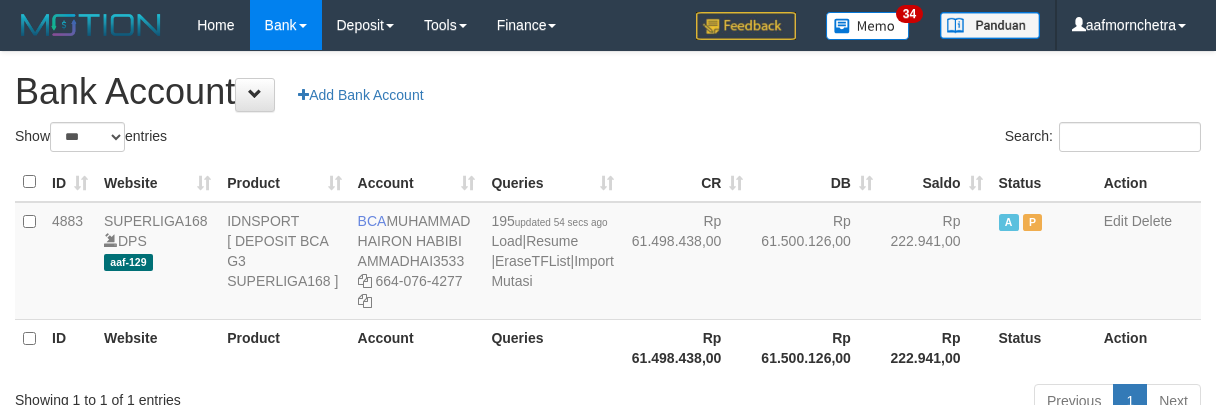 select on "***" 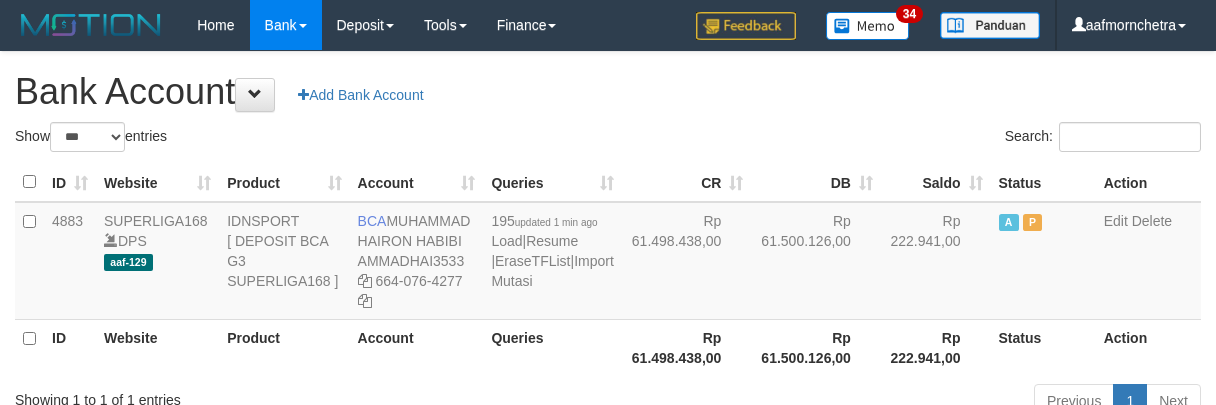 select on "***" 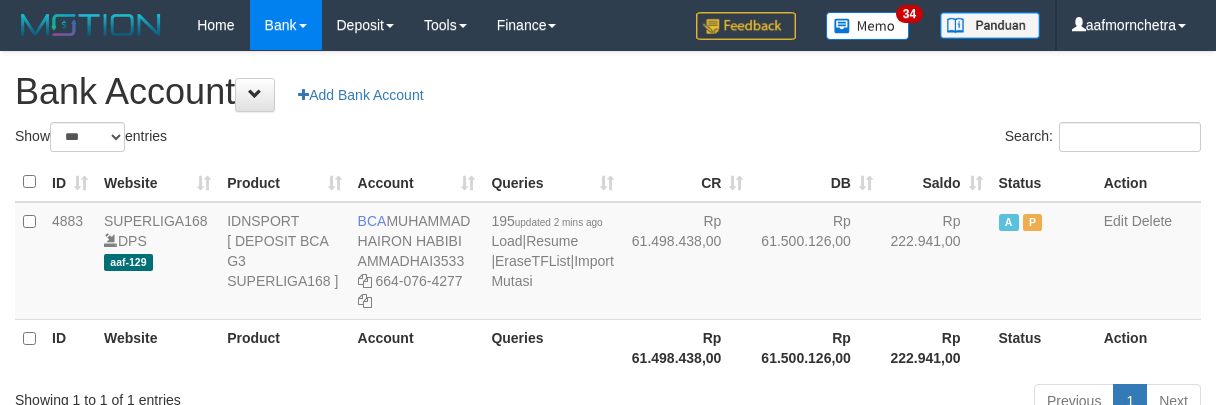 select on "***" 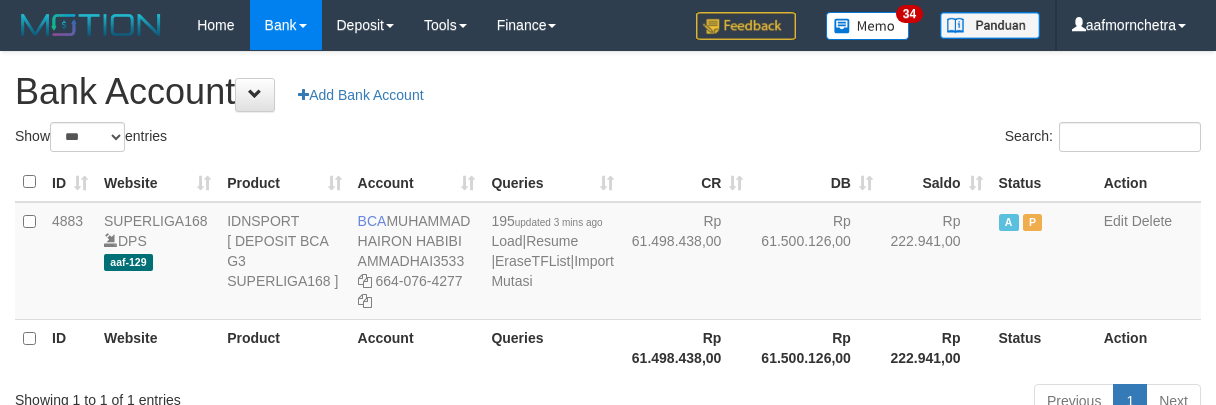 select on "***" 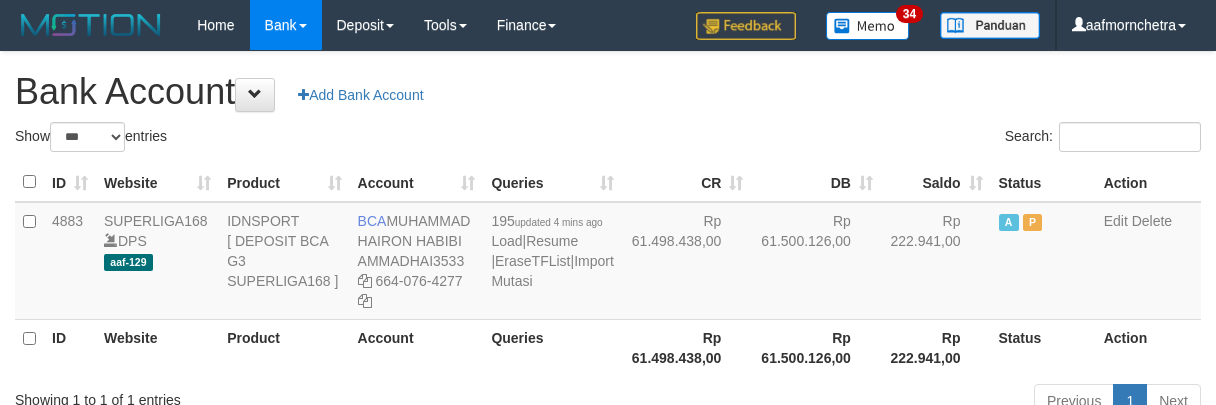 select on "***" 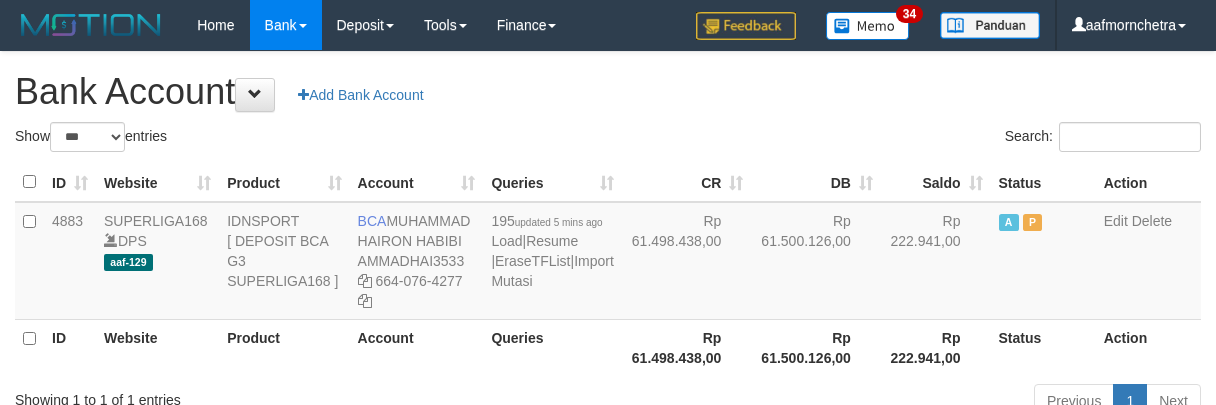 select on "***" 